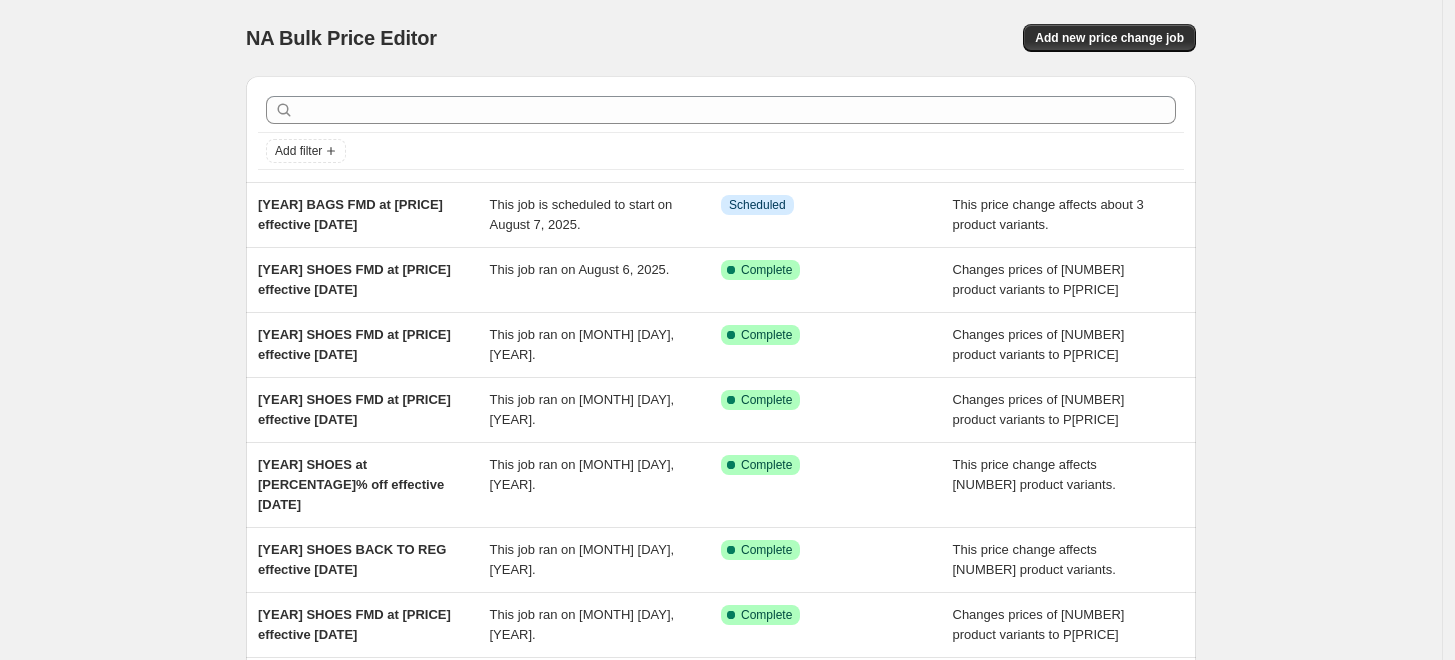 scroll, scrollTop: 0, scrollLeft: 0, axis: both 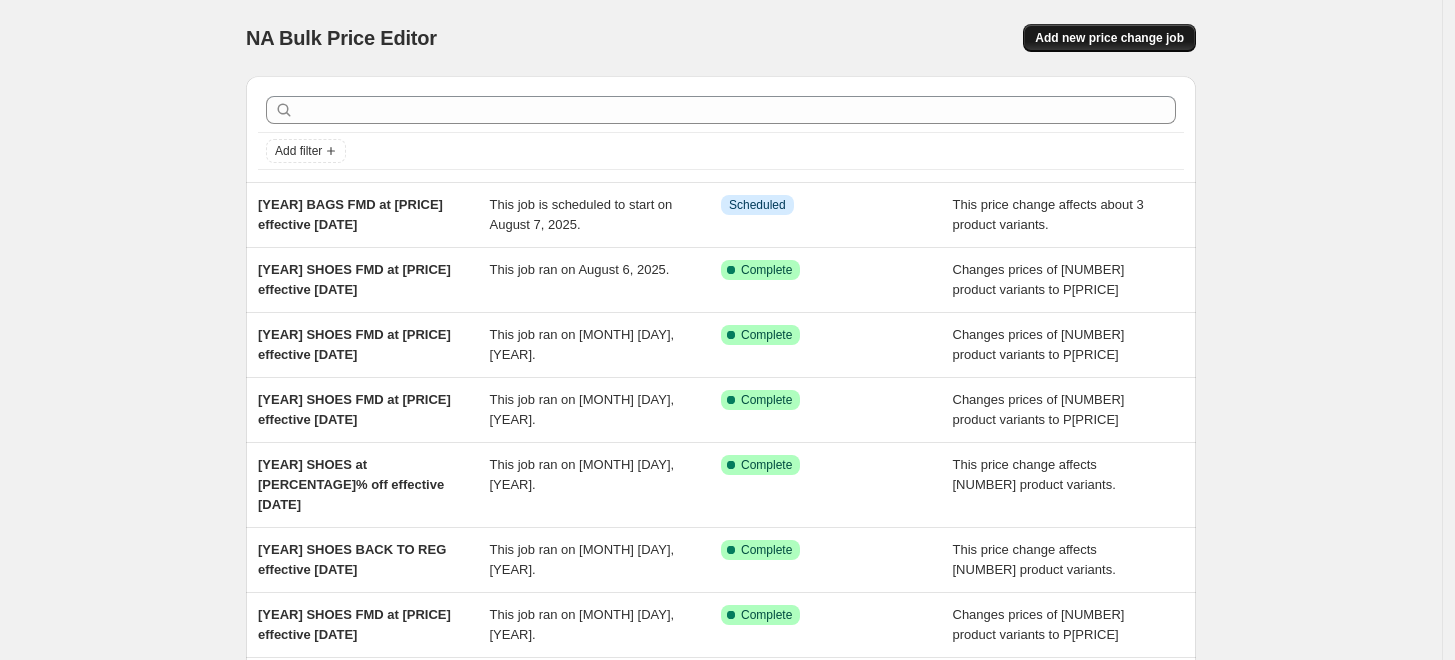 click on "Add new price change job" at bounding box center (1109, 38) 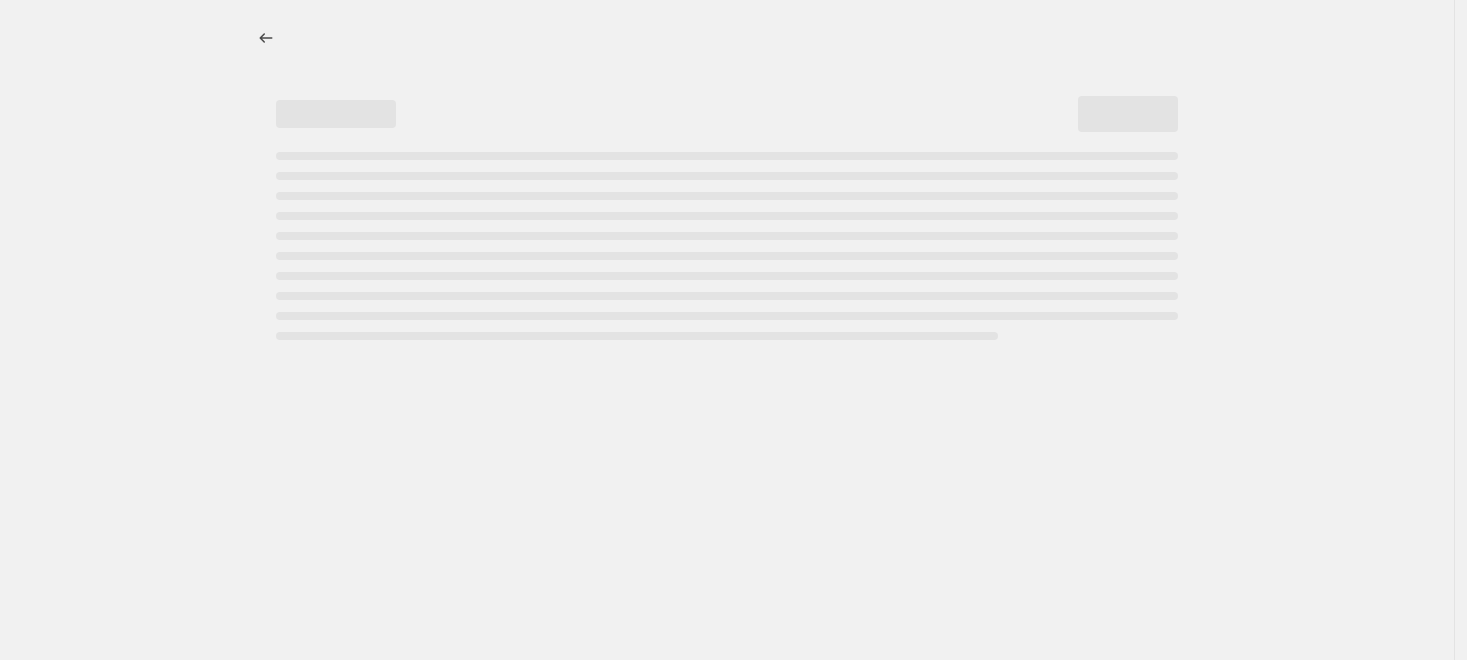 select on "percentage" 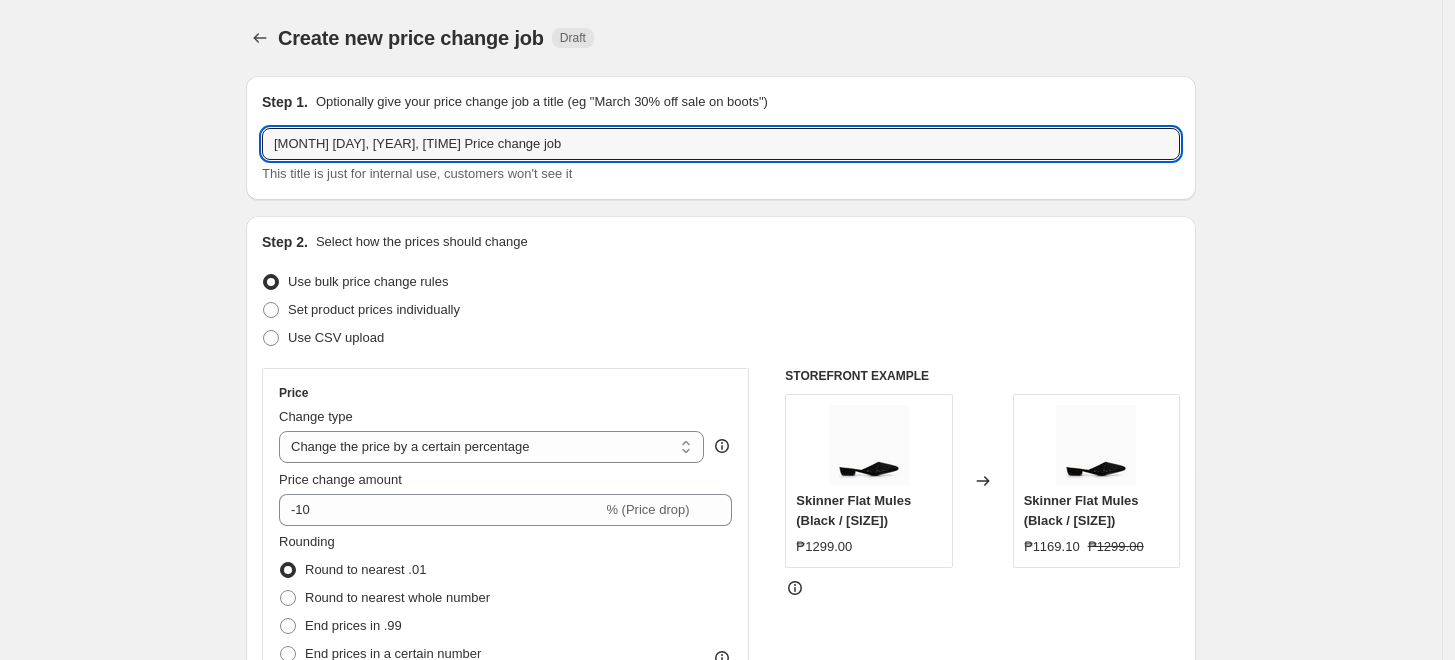 drag, startPoint x: 537, startPoint y: 149, endPoint x: 23, endPoint y: 167, distance: 514.31506 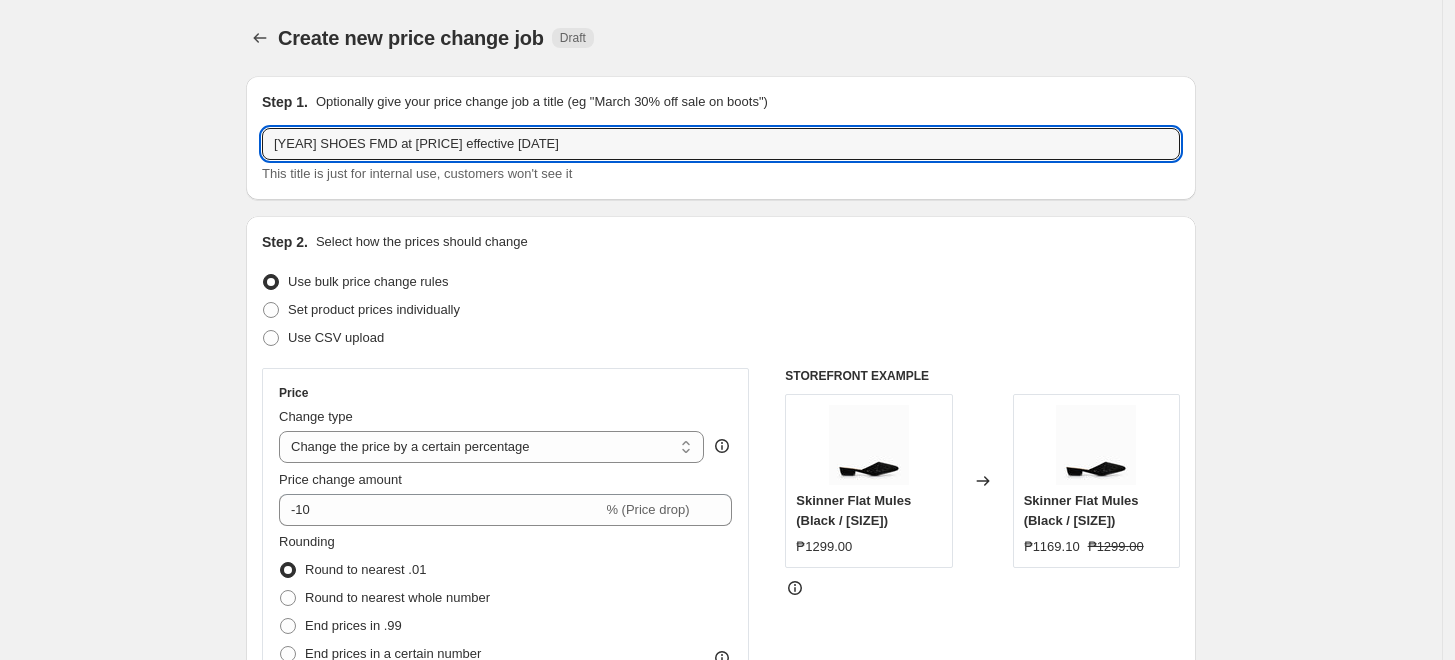 type on "[YEAR] SHOES FMD at [PRICE] effective [DATE]" 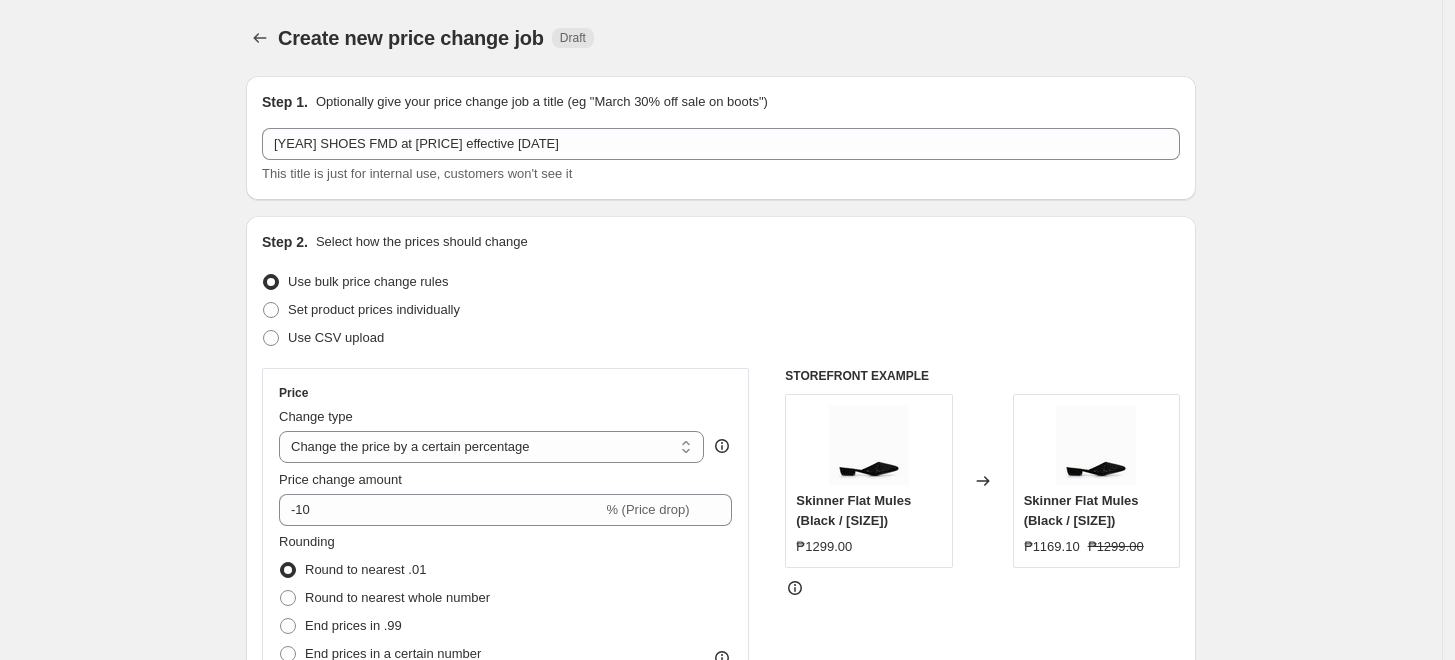 scroll, scrollTop: 111, scrollLeft: 0, axis: vertical 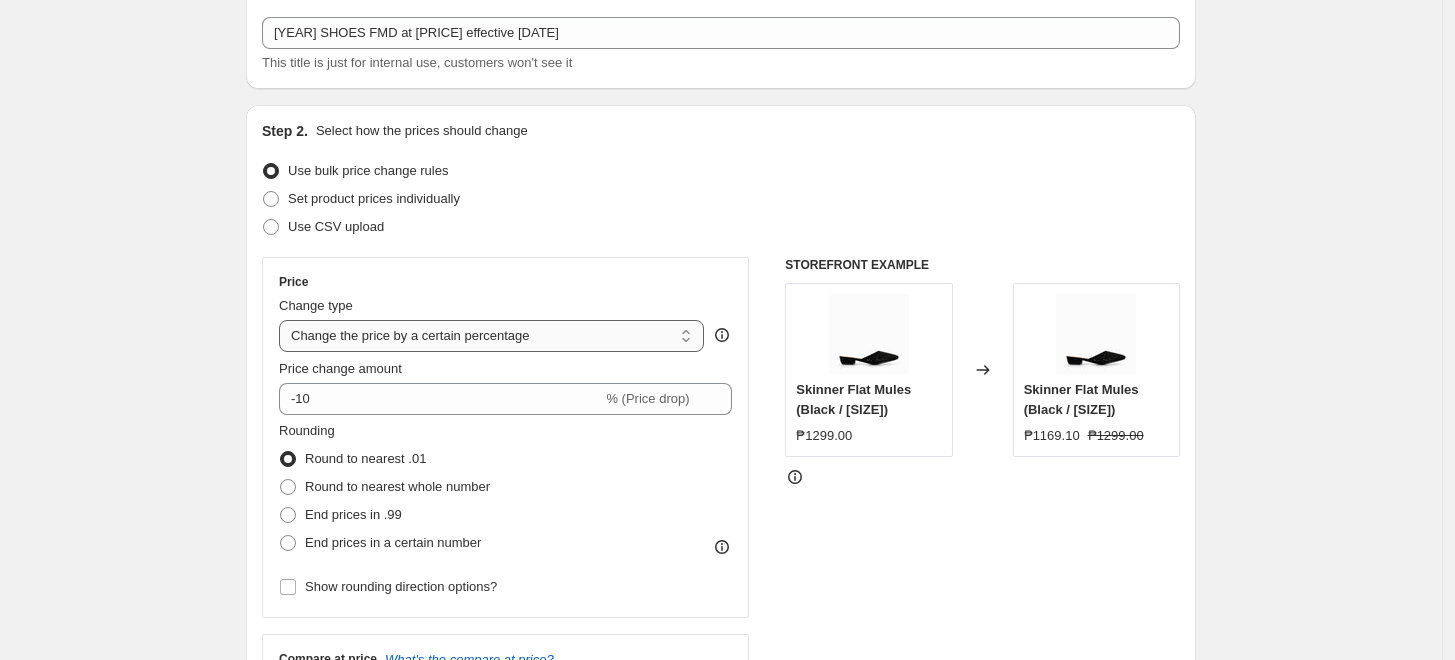 click on "Change the price to a certain amount Change the price by a certain amount Change the price by a certain percentage Change the price to the current compare at price (price before sale) Change the price by a certain amount relative to the compare at price Change the price by a certain percentage relative to the compare at price Don't change the price Change the price by a certain percentage relative to the cost per item Change price to certain cost margin" at bounding box center (491, 336) 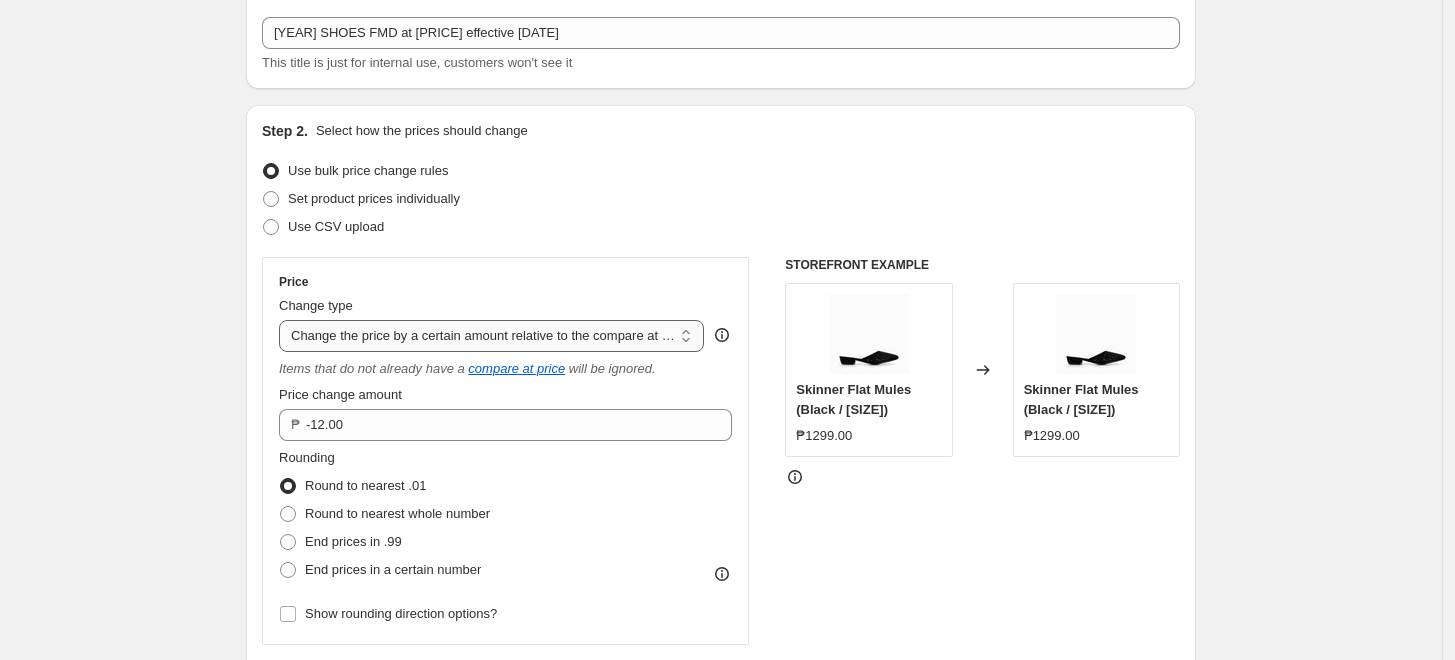 click on "Change the price to a certain amount Change the price by a certain amount Change the price by a certain percentage Change the price to the current compare at price (price before sale) Change the price by a certain amount relative to the compare at price Change the price by a certain percentage relative to the compare at price Don't change the price Change the price by a certain percentage relative to the cost per item Change price to certain cost margin" at bounding box center (491, 336) 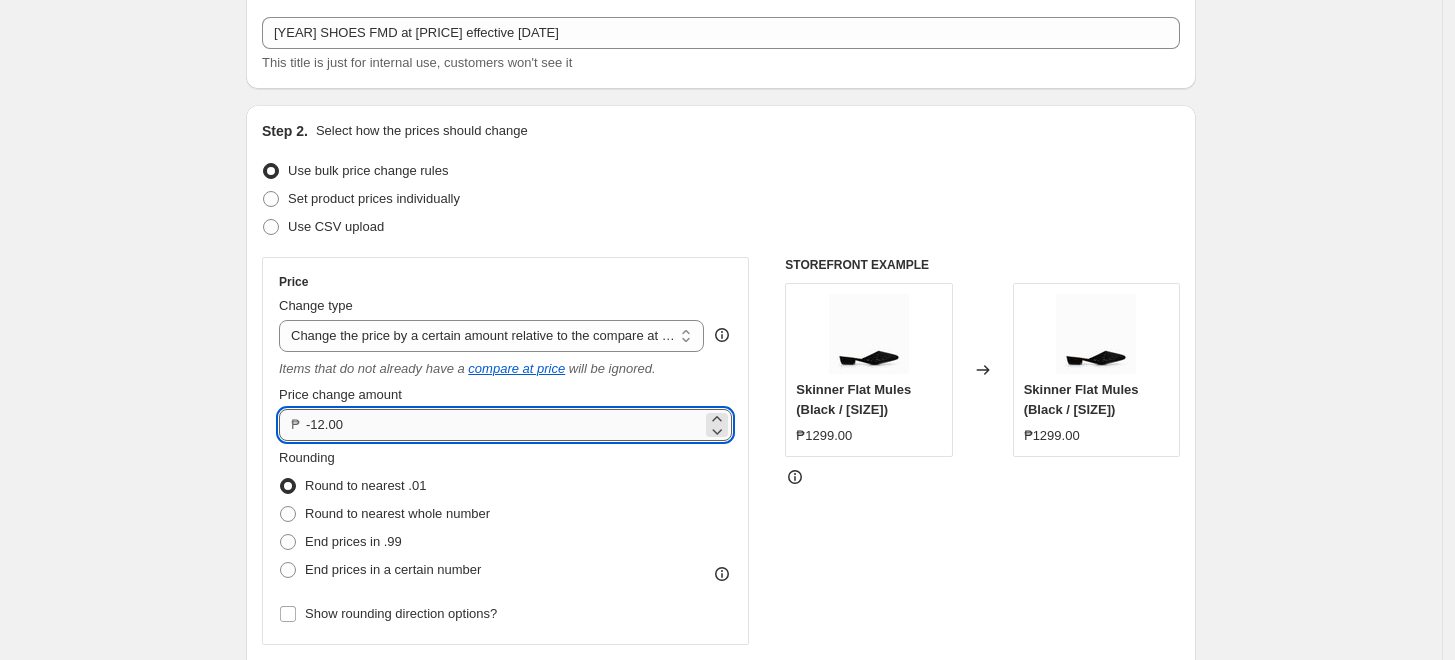 click on "-12.00" at bounding box center (504, 425) 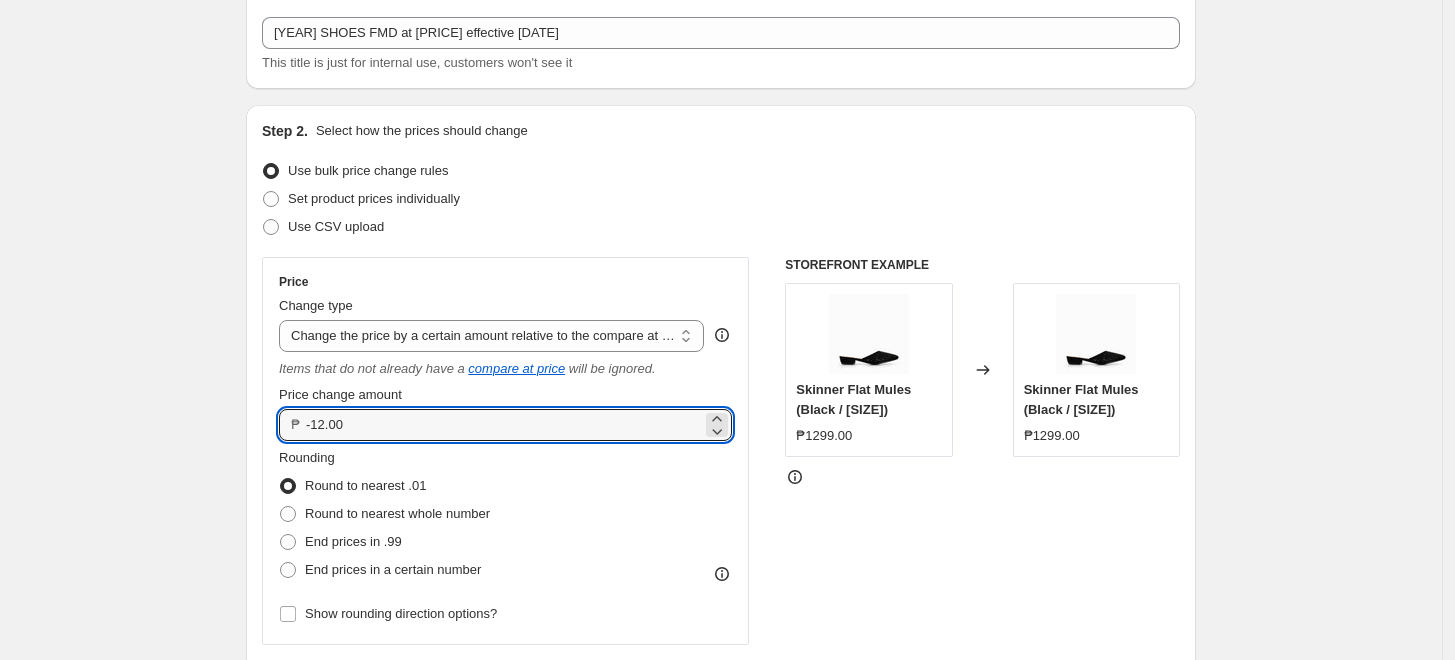 type on "-[PRICE]" 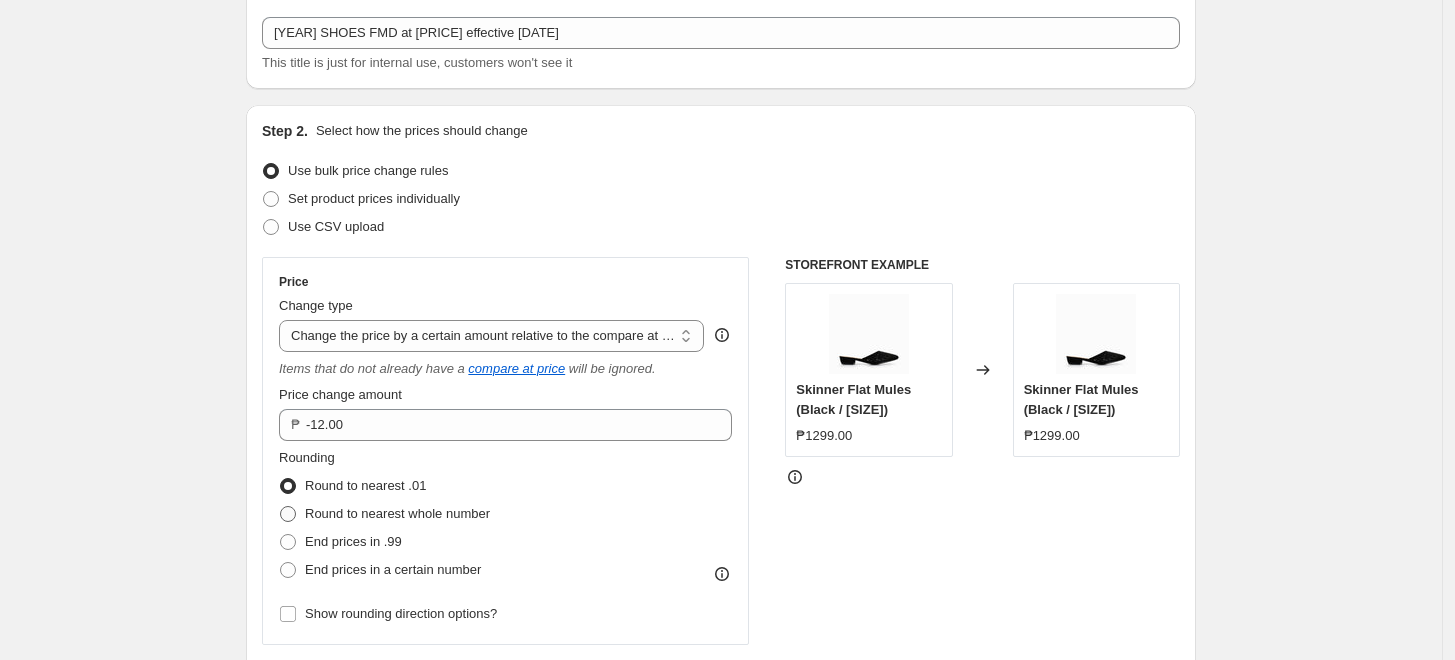 click on "Round to nearest whole number" at bounding box center (397, 513) 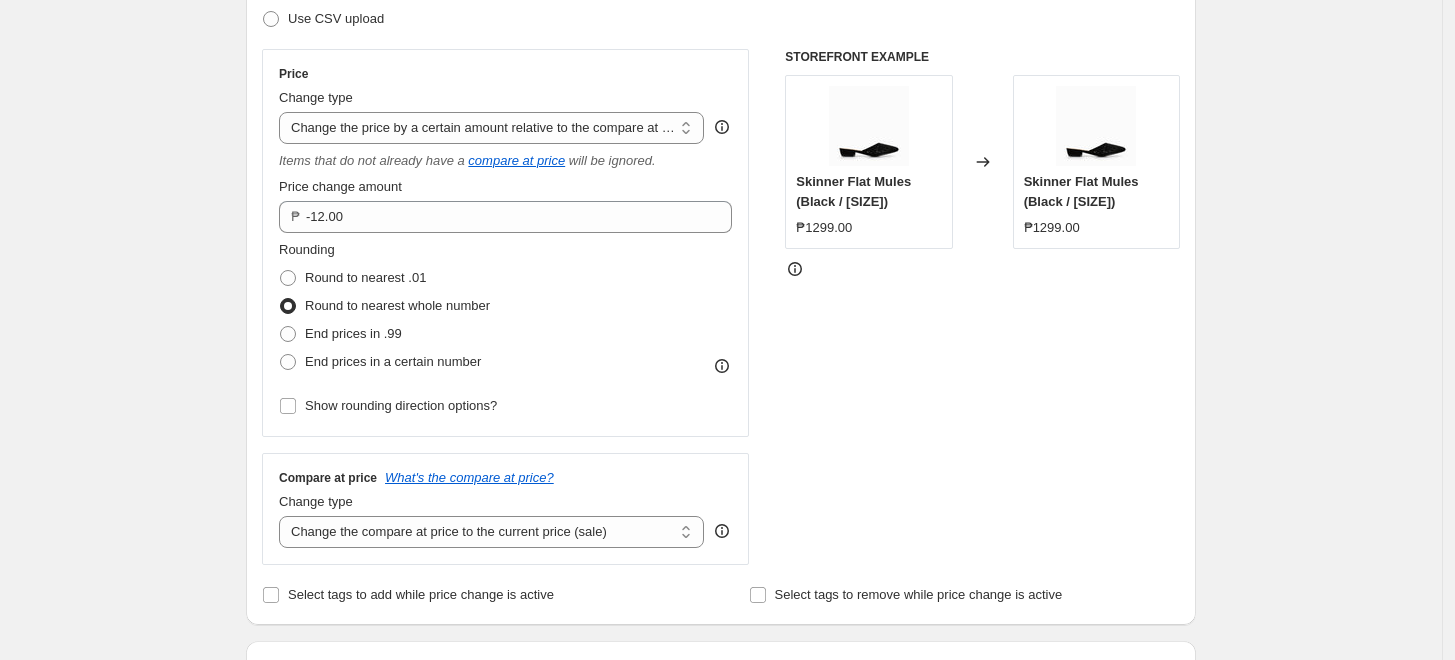 scroll, scrollTop: 333, scrollLeft: 0, axis: vertical 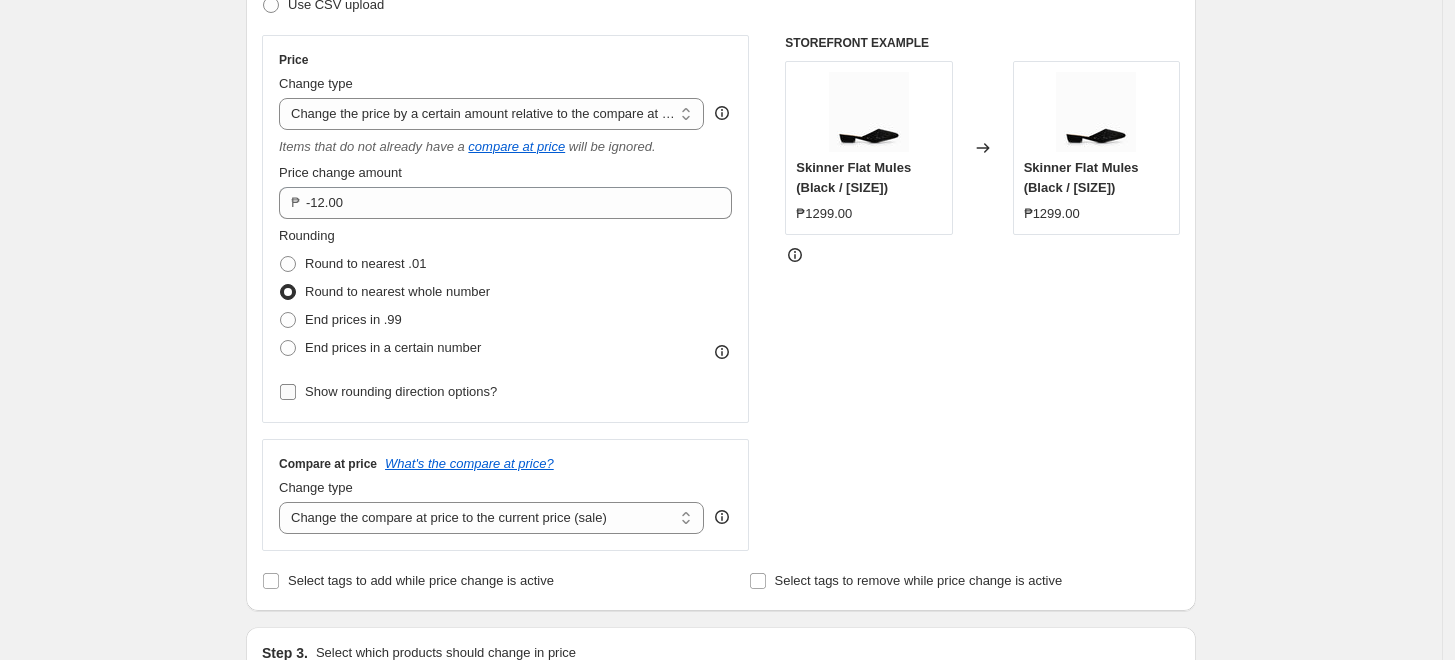 click at bounding box center [288, 392] 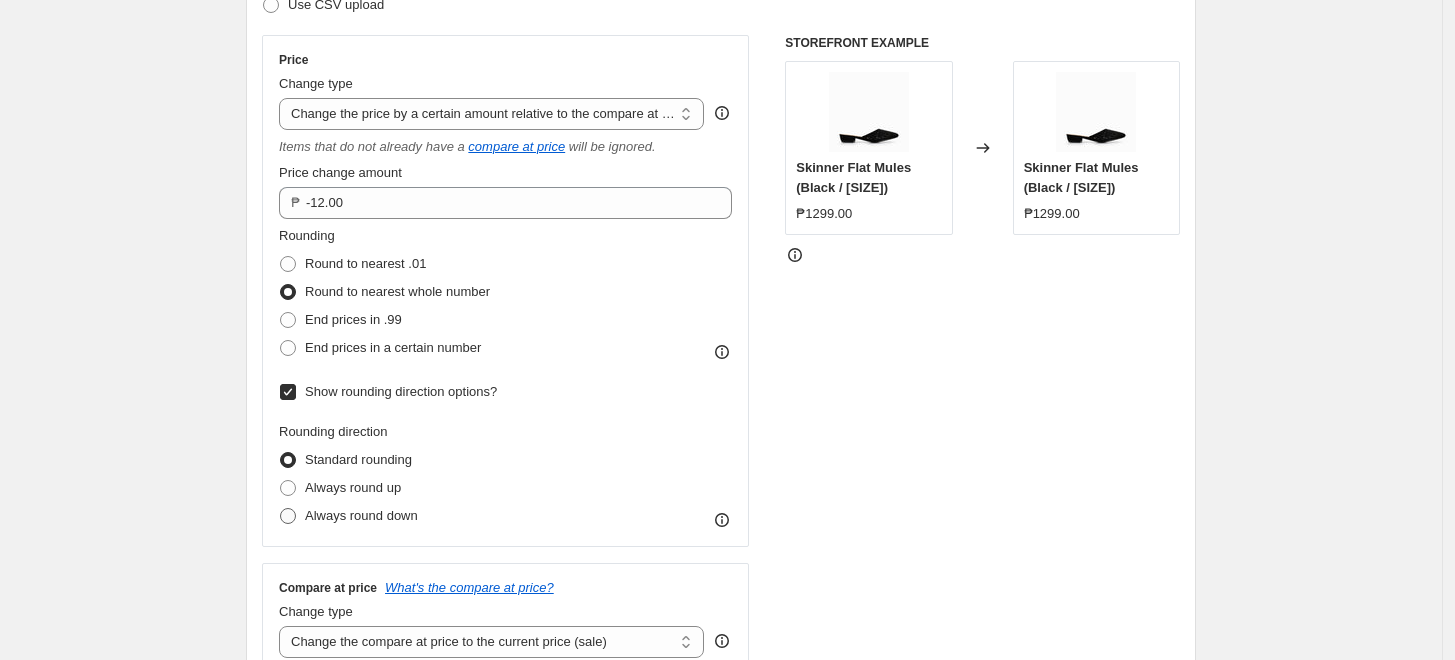 click on "Always round down" at bounding box center (348, 516) 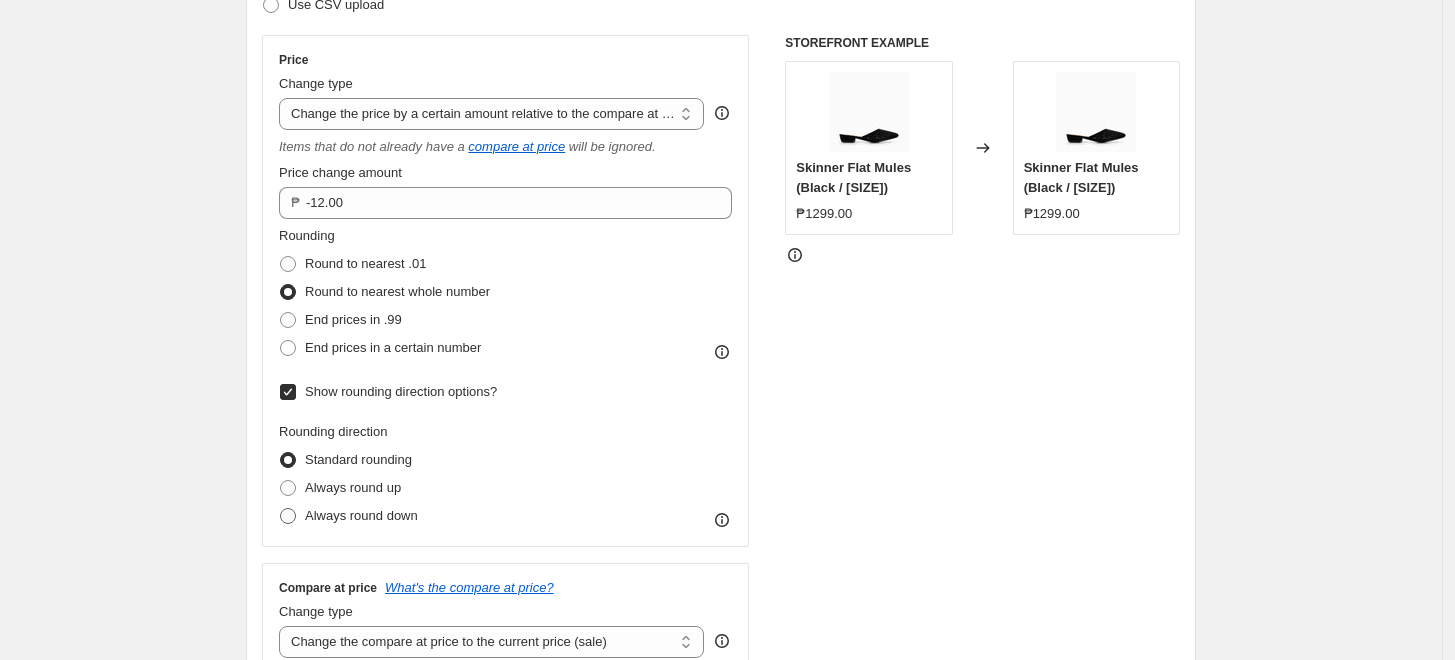 radio on "true" 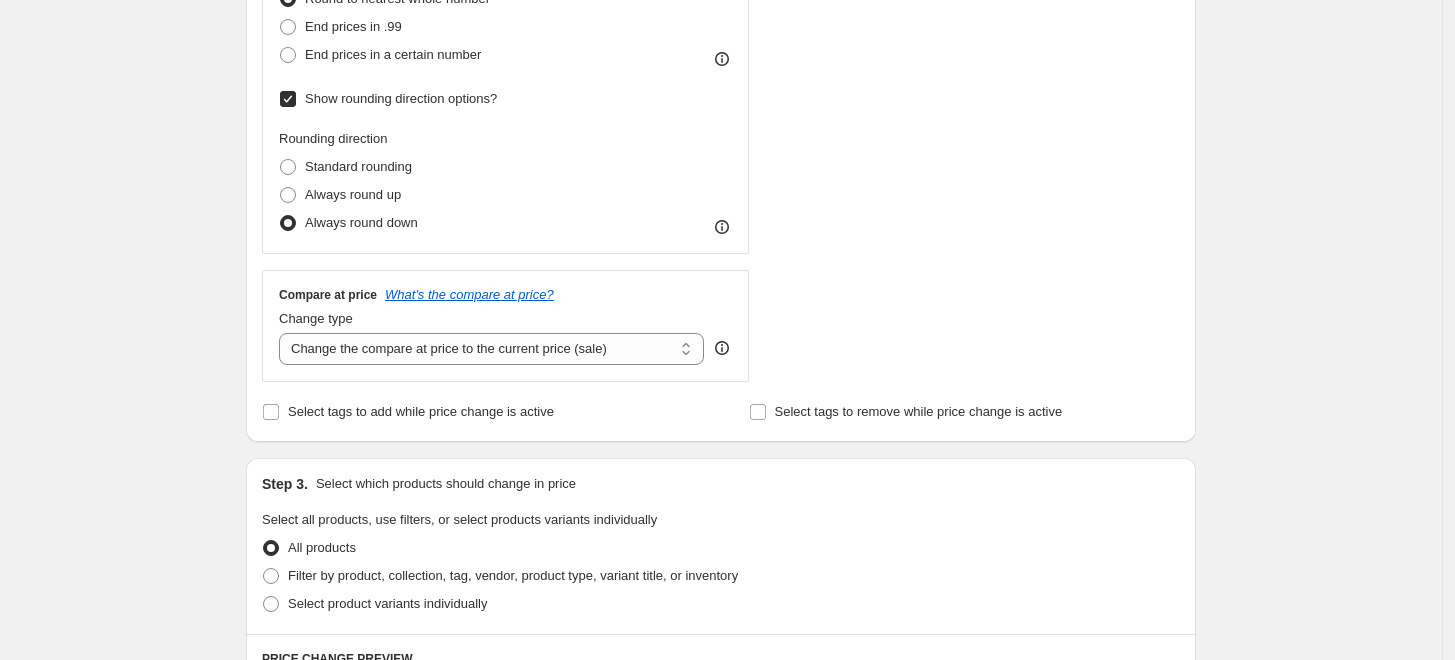 scroll, scrollTop: 666, scrollLeft: 0, axis: vertical 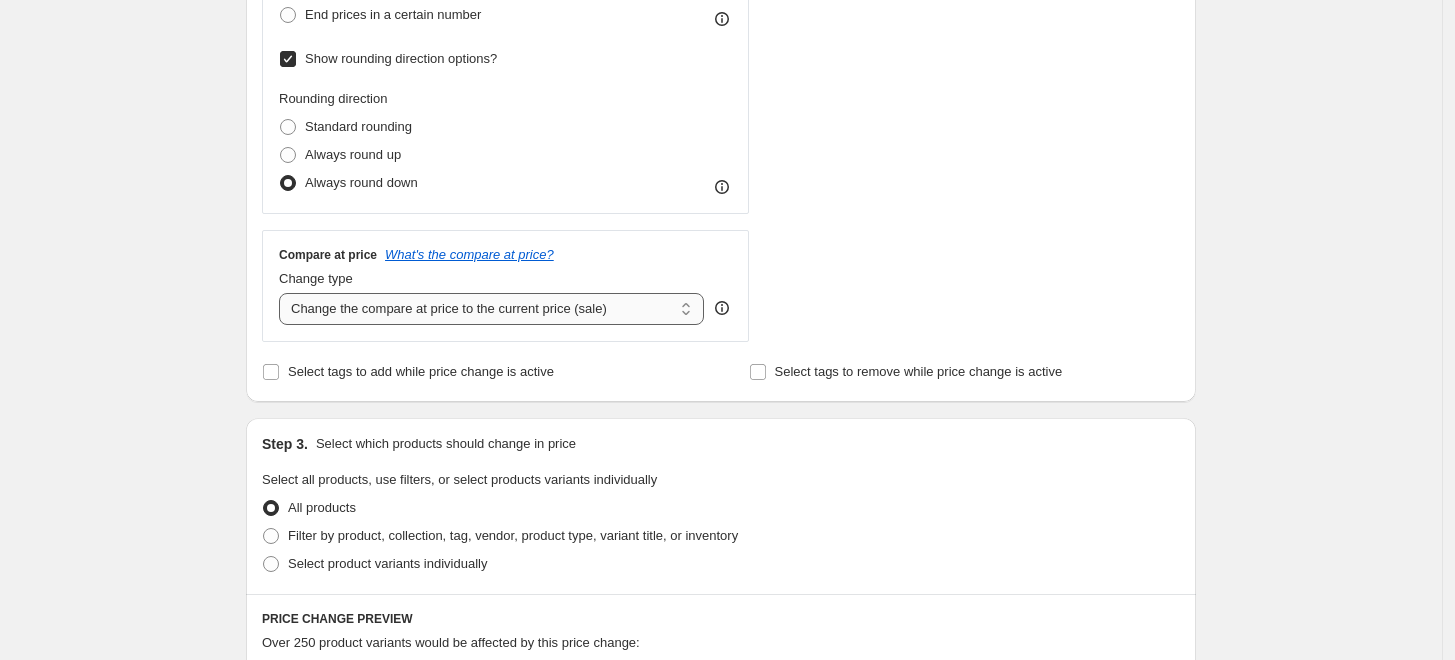 click on "Change the compare at price to the current price (sale) Change the compare at price to a certain amount Change the compare at price by a certain amount Change the compare at price by a certain percentage Change the compare at price by a certain amount relative to the actual price Change the compare at price by a certain percentage relative to the actual price Don't change the compare at price Remove the compare at price" at bounding box center (491, 309) 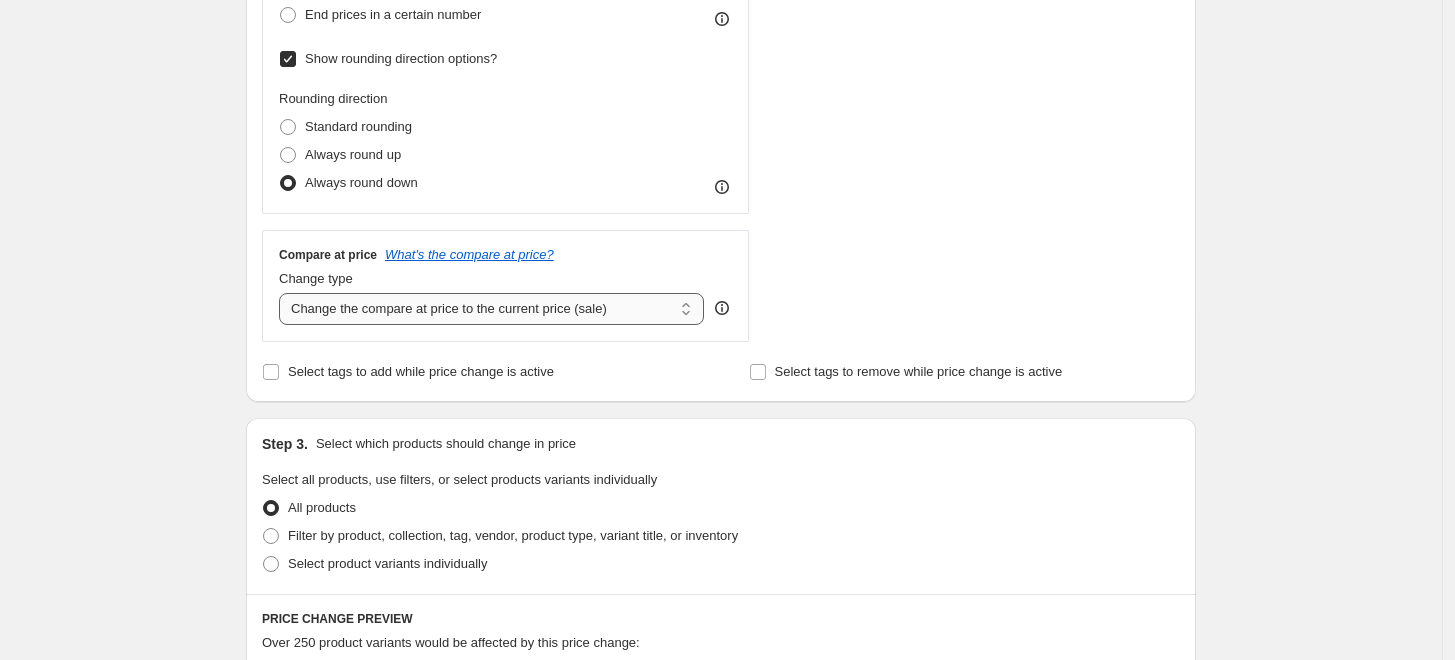 select on "no_change" 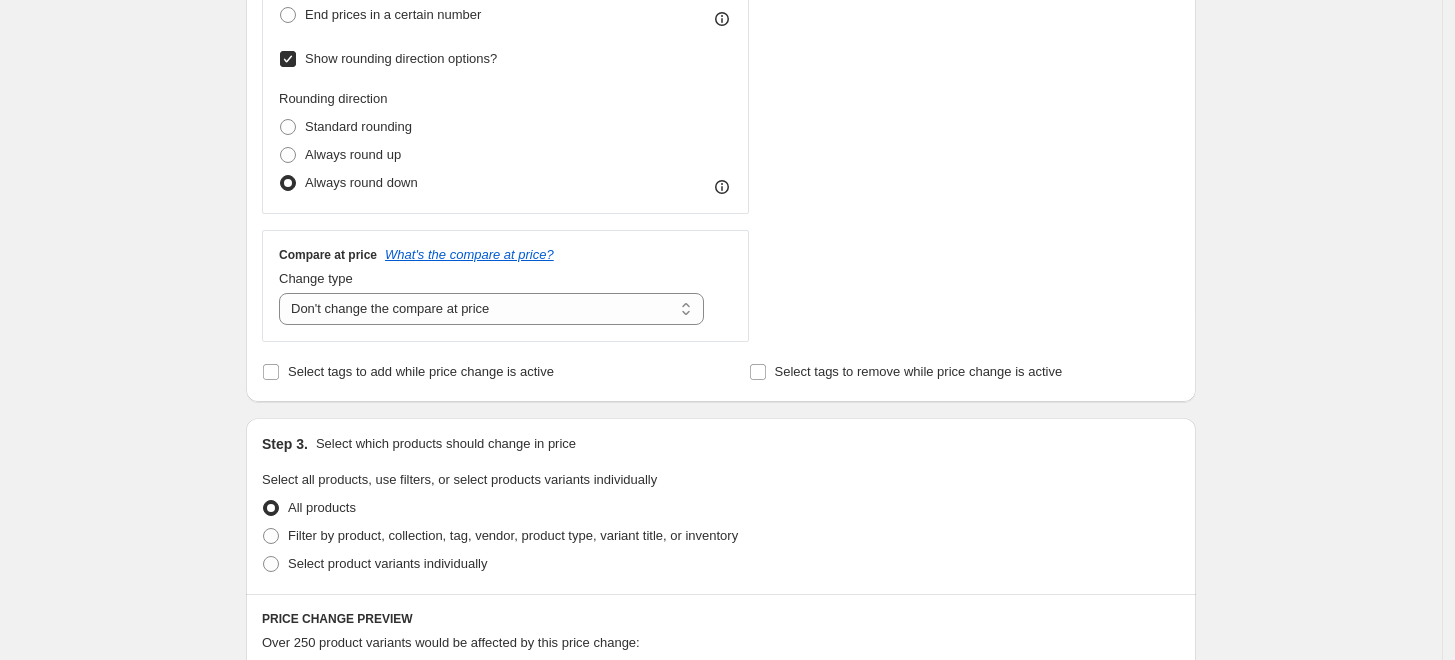 click on "Create new price change job. This page is ready Create new price change job Draft Step 1. Optionally give your price change job a title (eg "March 30% off sale on boots") [YEAR] SHOES FMD at [PRICE] effective [DATE] This title is just for internal use, customers won't see it Step 2. Select how the prices should change Use bulk price change rules Set product prices individually Use CSV upload Price Change type Change the price to a certain amount Change the price by a certain amount Change the price by a certain percentage Change the price to the current compare at price (price before sale) Change the price by a certain amount relative to the compare at price Change the price by a certain percentage relative to the compare at price Don't change the price Change the price by a certain percentage relative to the cost per item Change price to certain cost margin Change the price by a certain amount relative to the compare at price Items that do not already have a   compare at price   will be ignored. P [PRICE]   FAQ" at bounding box center [721, 408] 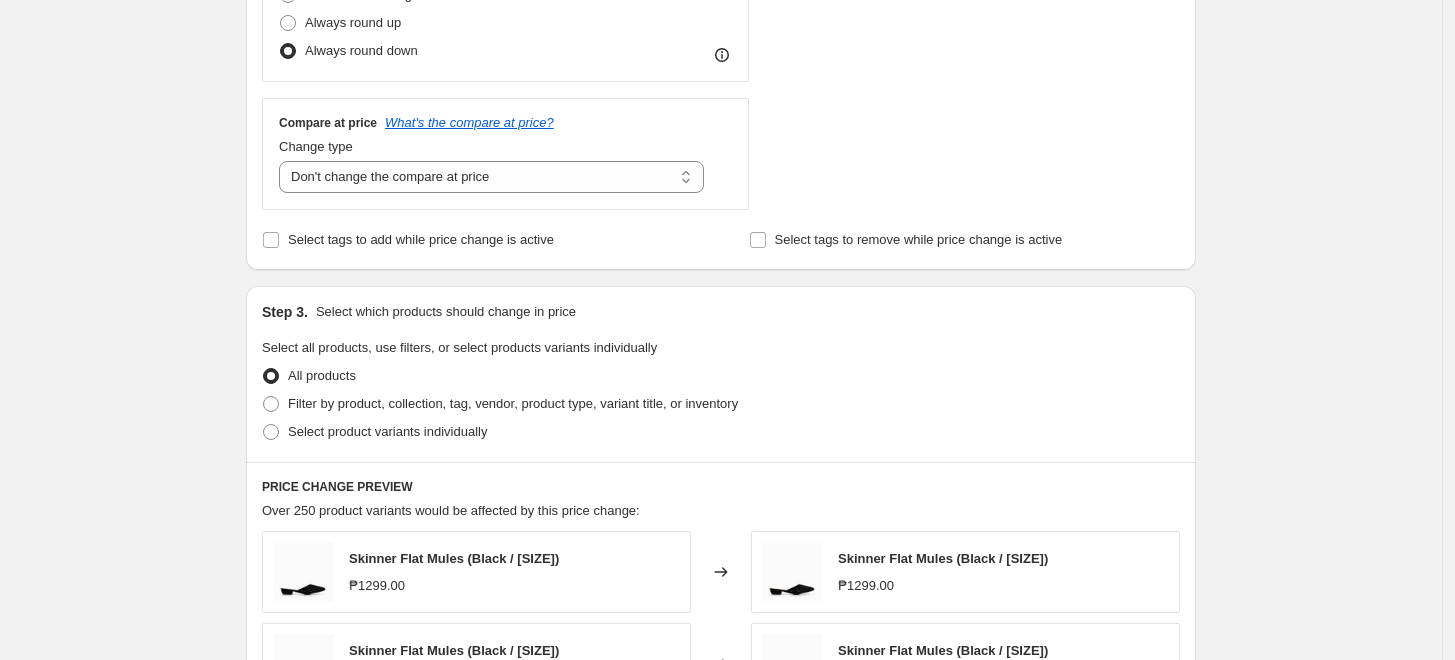 scroll, scrollTop: 1000, scrollLeft: 0, axis: vertical 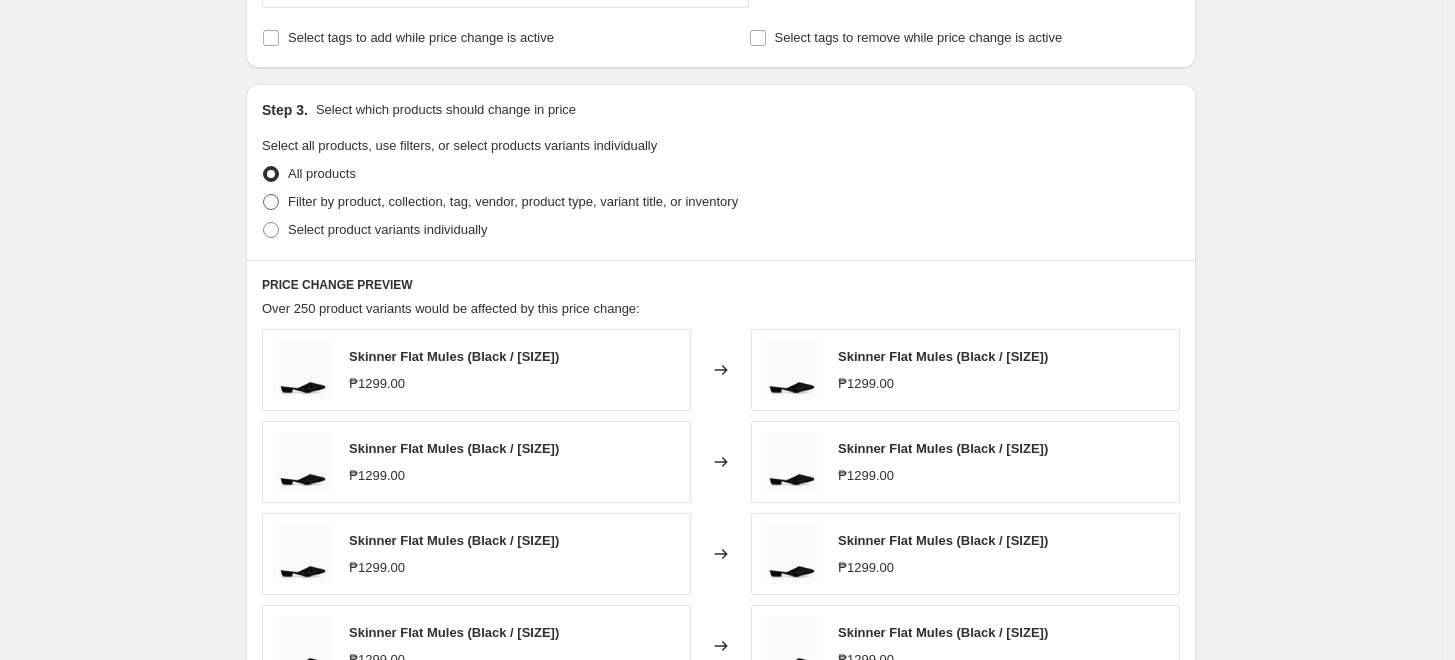 click on "Filter by product, collection, tag, vendor, product type, variant title, or inventory" at bounding box center [513, 201] 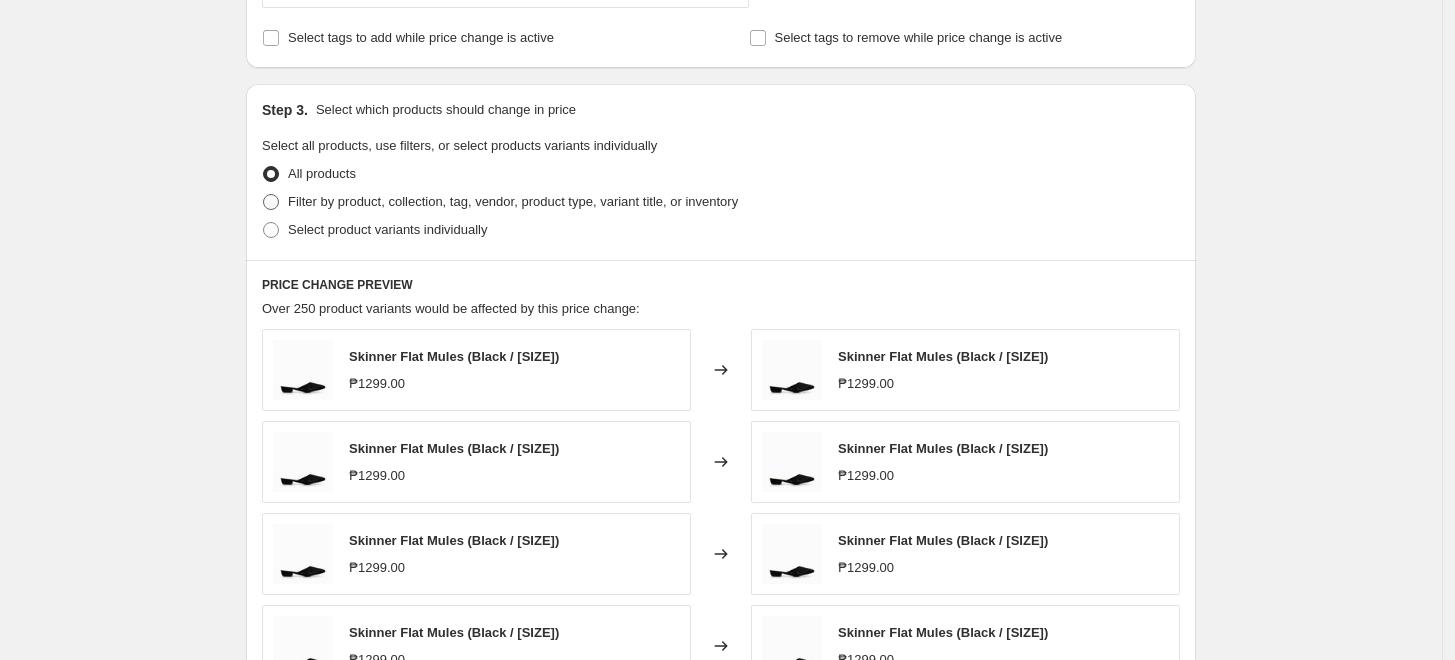 radio on "true" 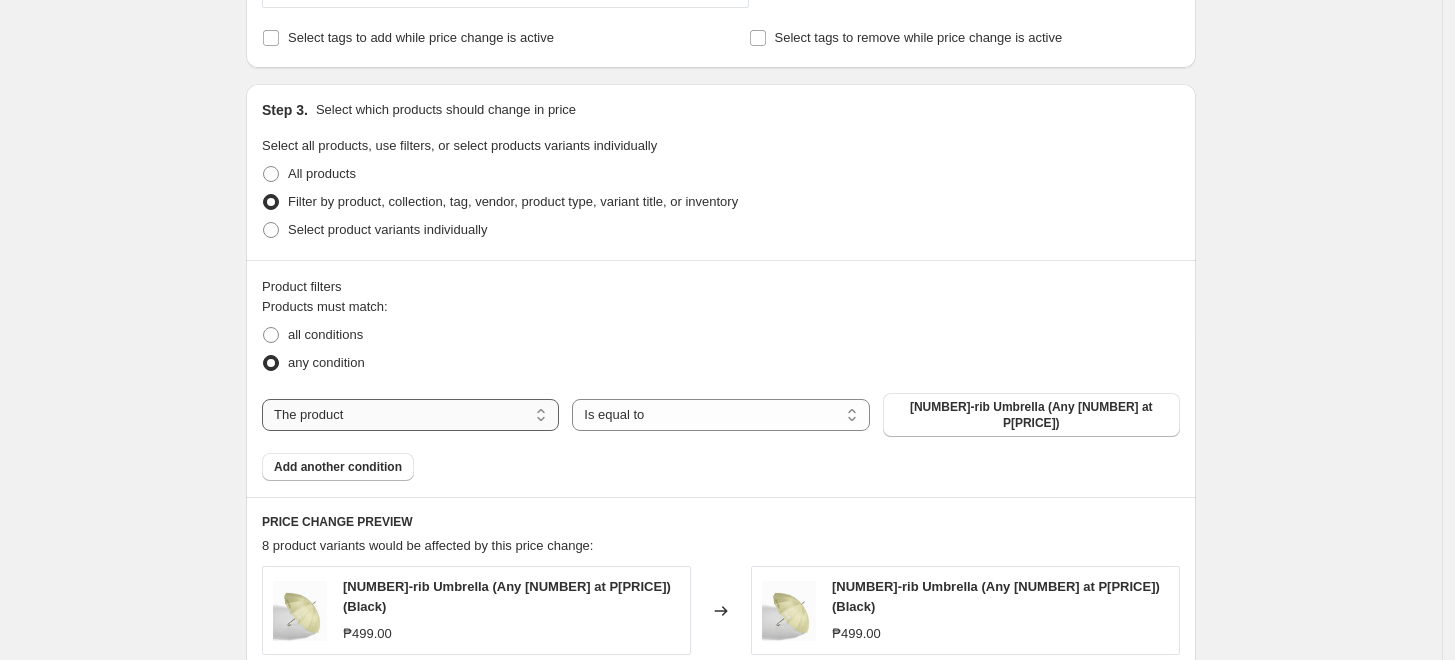 click on "The product The product's collection The product's tag The product's vendor The product's type The product's status The variant's title Inventory quantity" at bounding box center (410, 415) 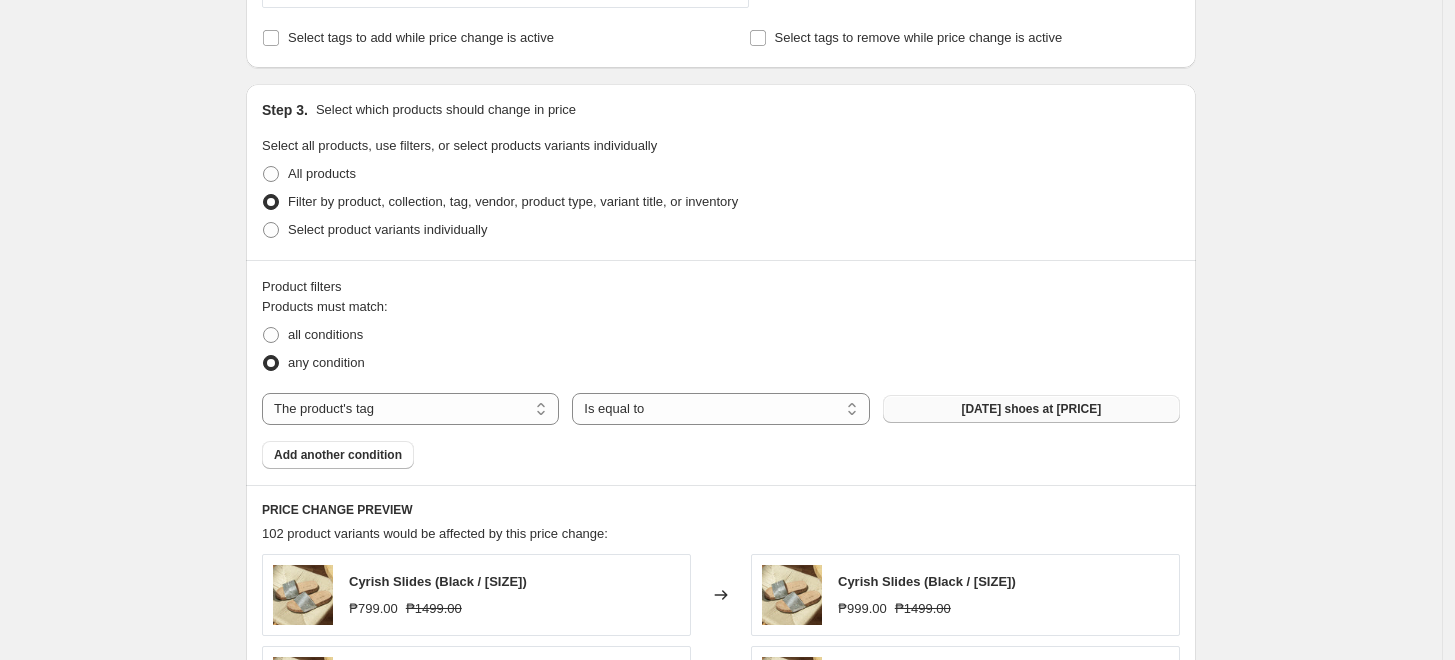 click on "[DATE] shoes at [PRICE]" at bounding box center (1031, 409) 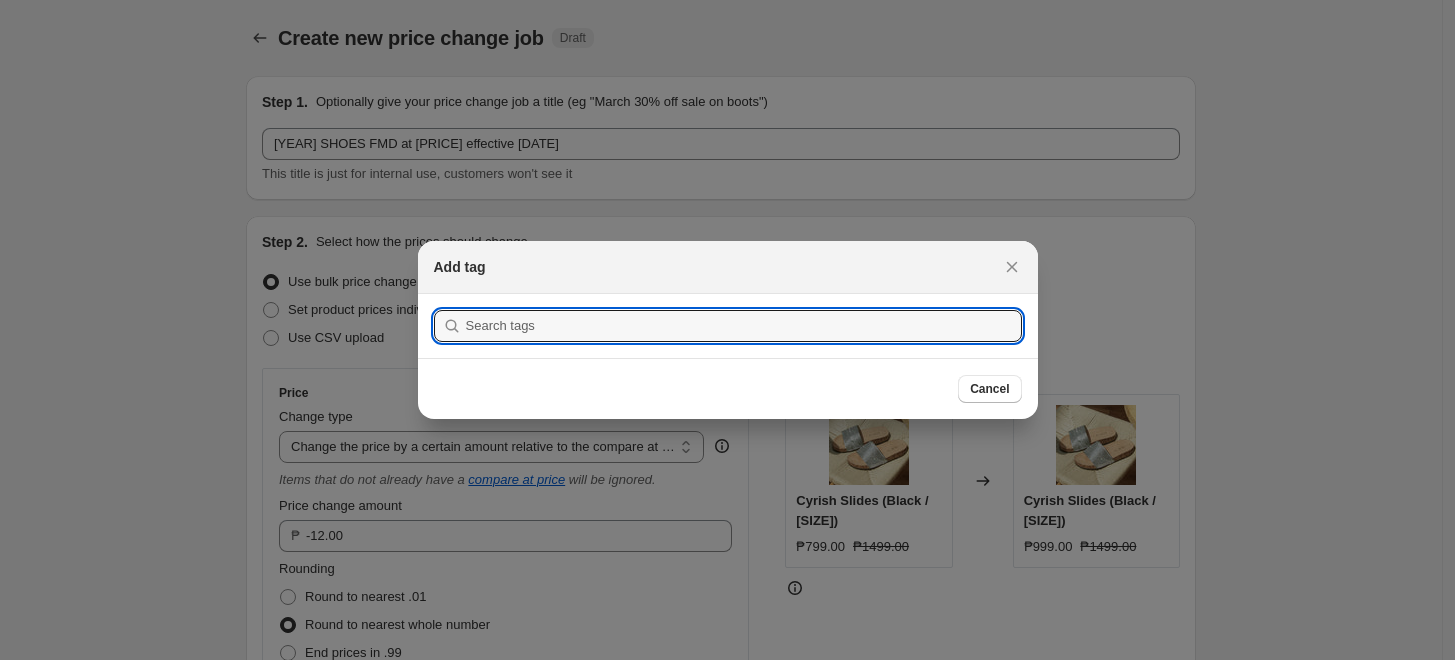scroll, scrollTop: 0, scrollLeft: 0, axis: both 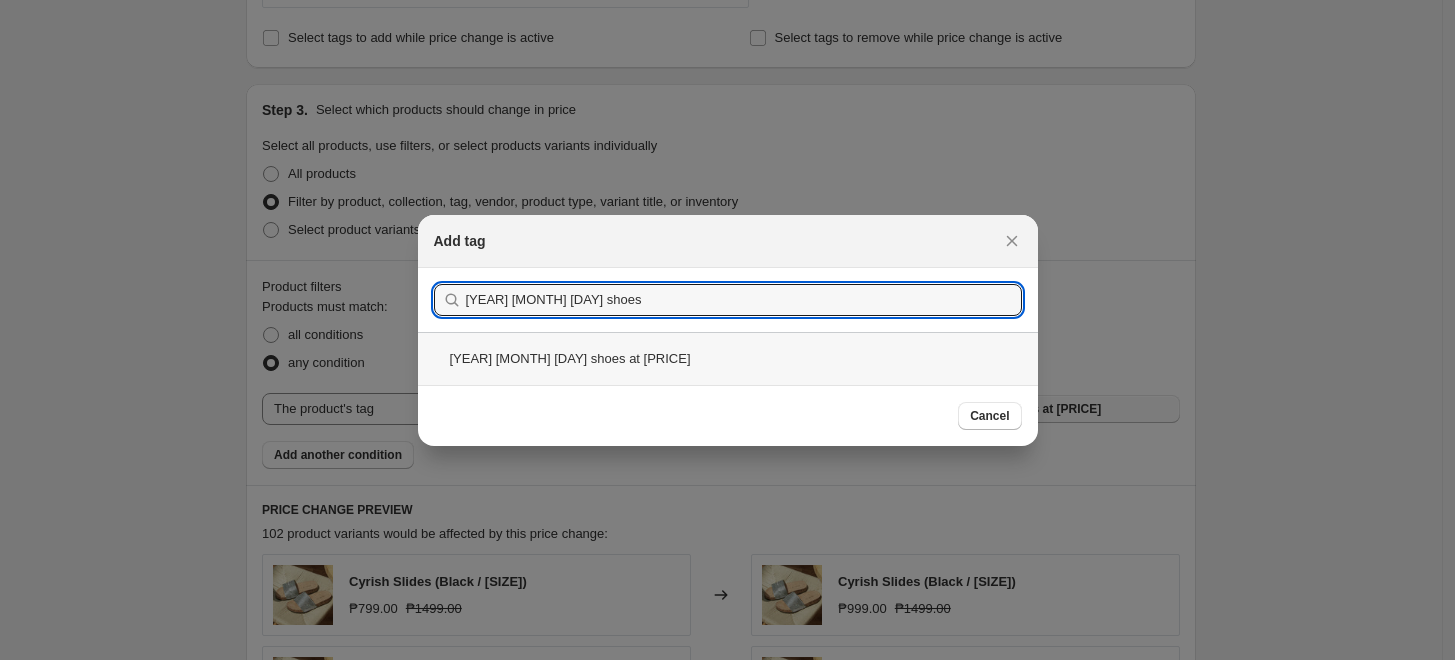 type on "[YEAR] [MONTH] [DAY] shoes" 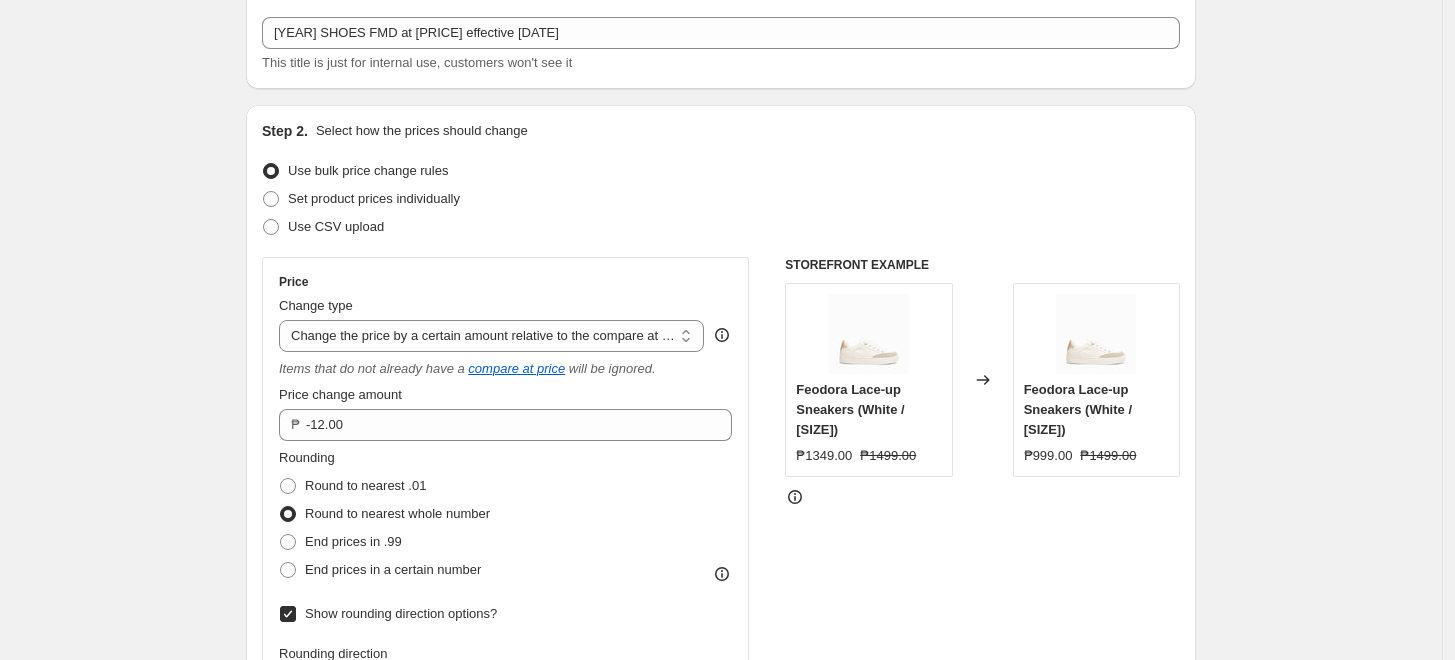 scroll, scrollTop: 222, scrollLeft: 0, axis: vertical 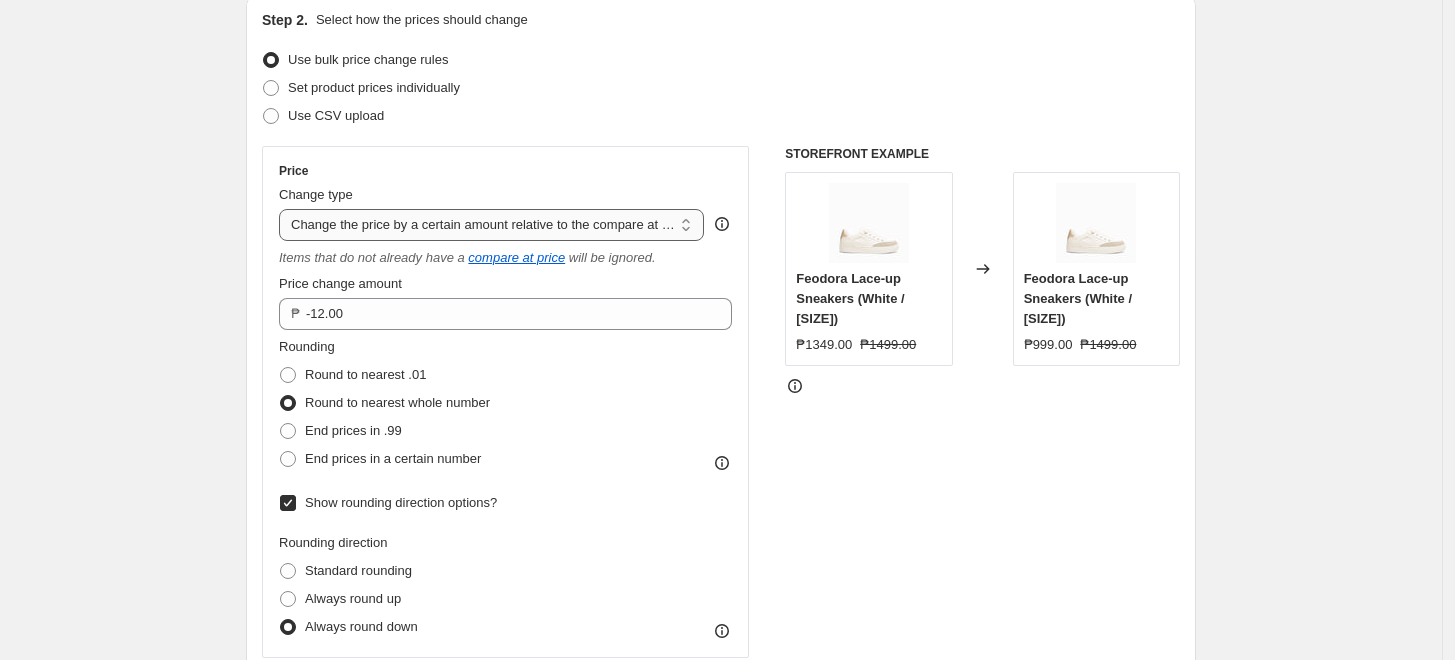 click on "Change the price to a certain amount Change the price by a certain amount Change the price by a certain percentage Change the price to the current compare at price (price before sale) Change the price by a certain amount relative to the compare at price Change the price by a certain percentage relative to the compare at price Don't change the price Change the price by a certain percentage relative to the cost per item Change price to certain cost margin" at bounding box center [491, 225] 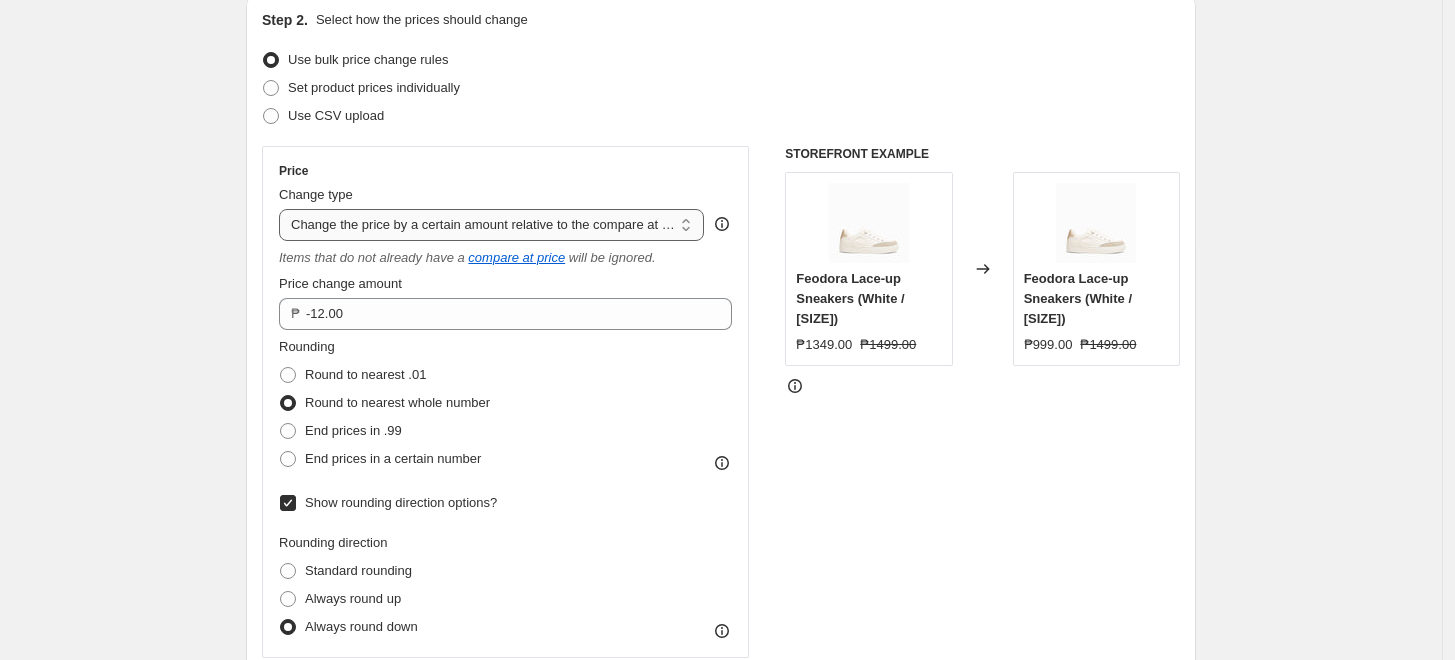 click on "Change the price to a certain amount Change the price by a certain amount Change the price by a certain percentage Change the price to the current compare at price (price before sale) Change the price by a certain amount relative to the compare at price Change the price by a certain percentage relative to the compare at price Don't change the price Change the price by a certain percentage relative to the cost per item Change price to certain cost margin" at bounding box center [491, 225] 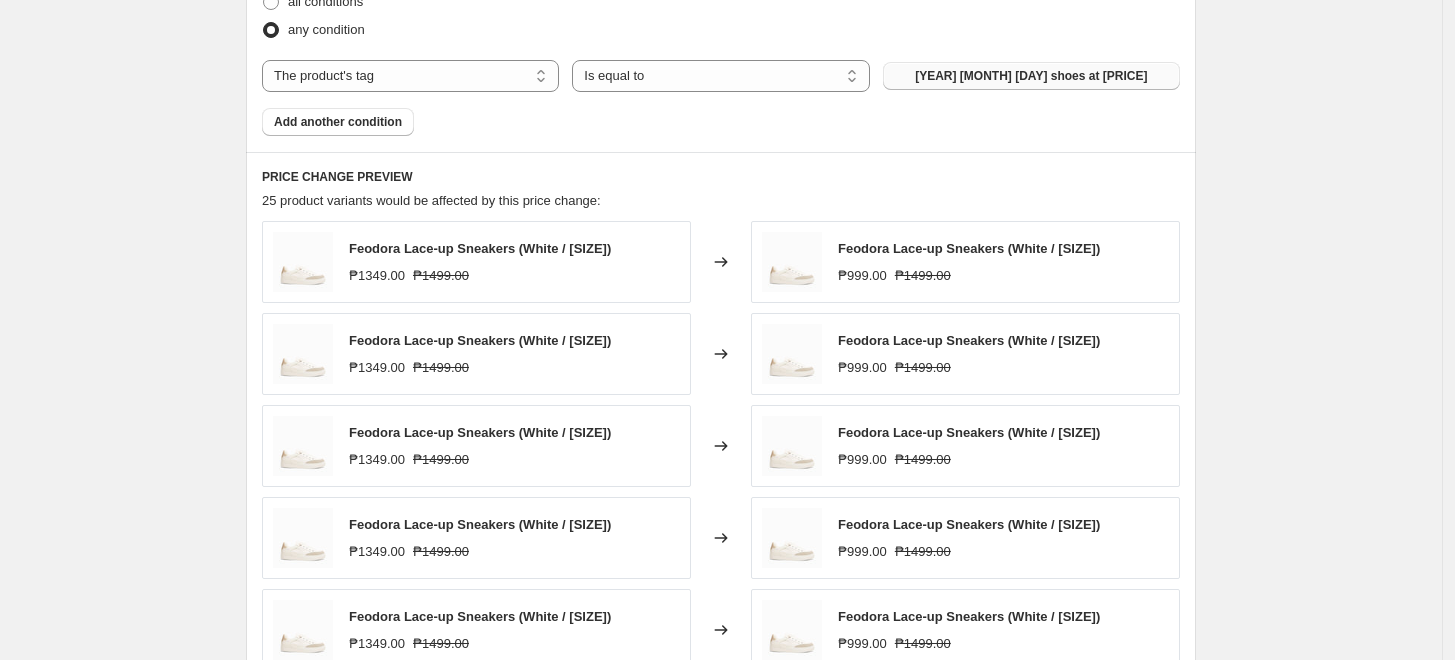 scroll, scrollTop: 1444, scrollLeft: 0, axis: vertical 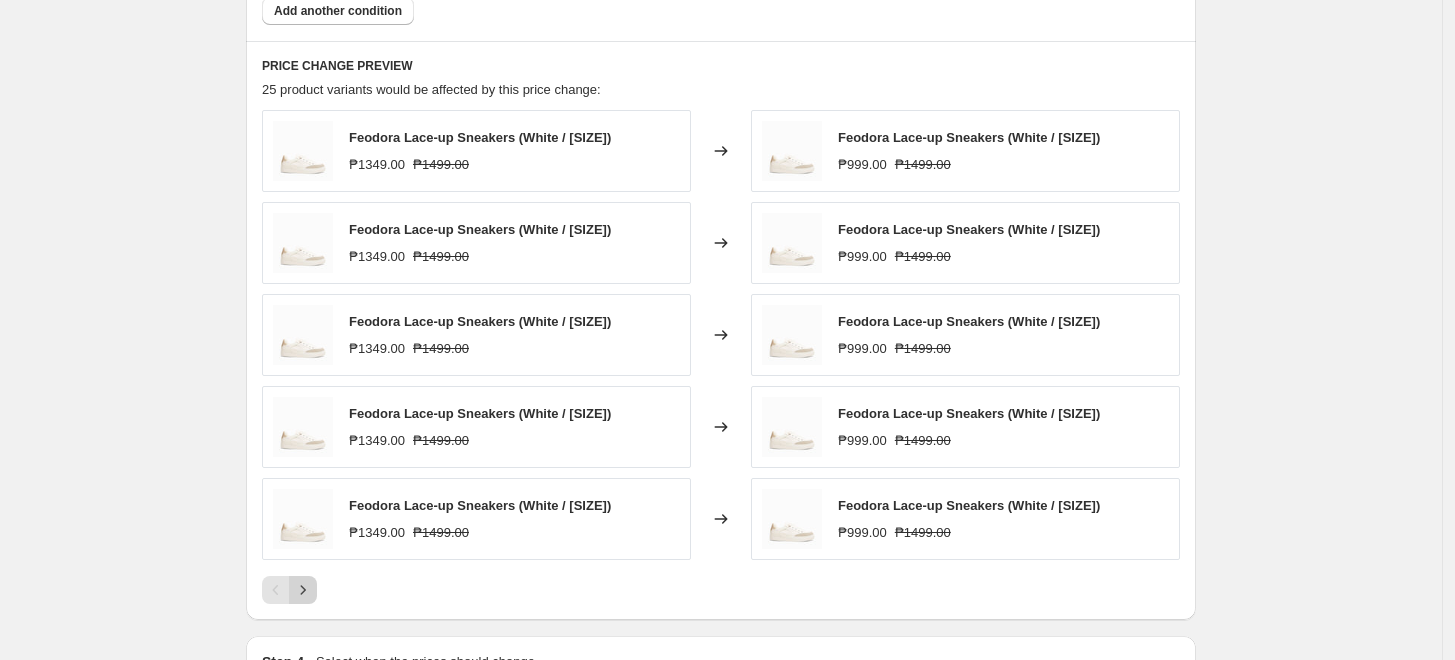click 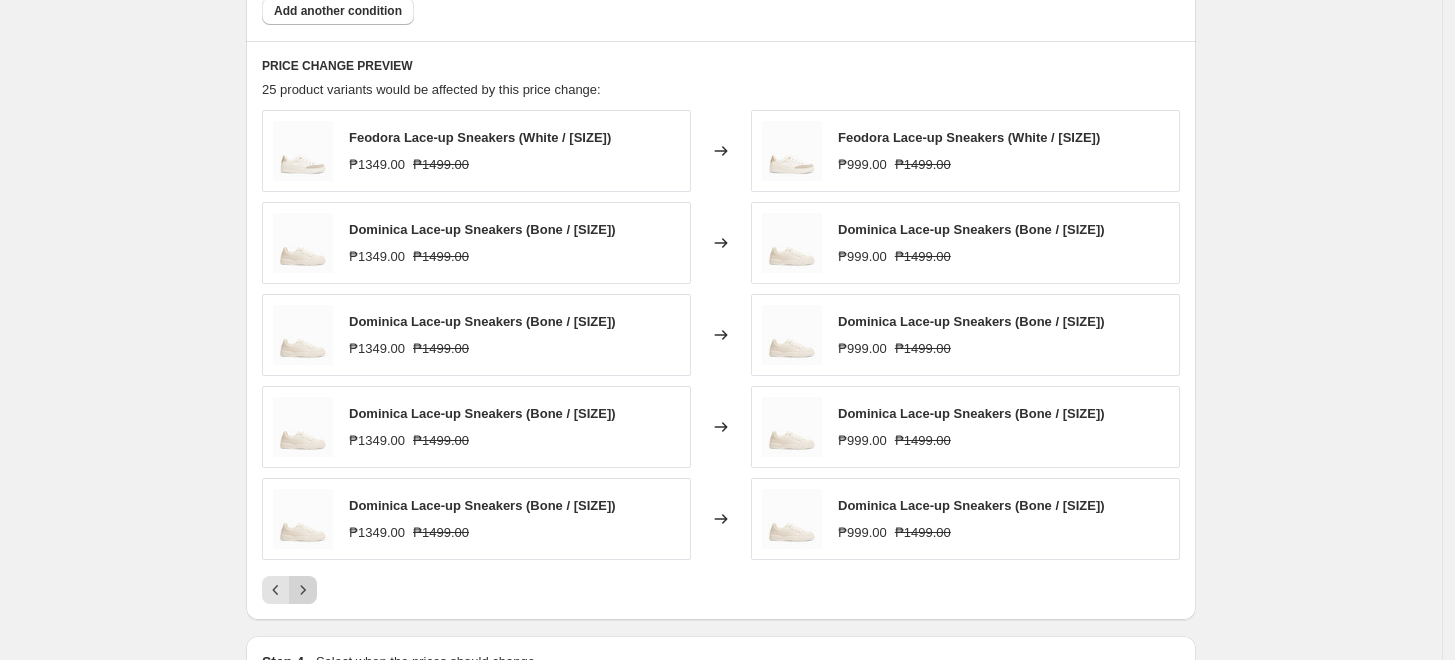 click 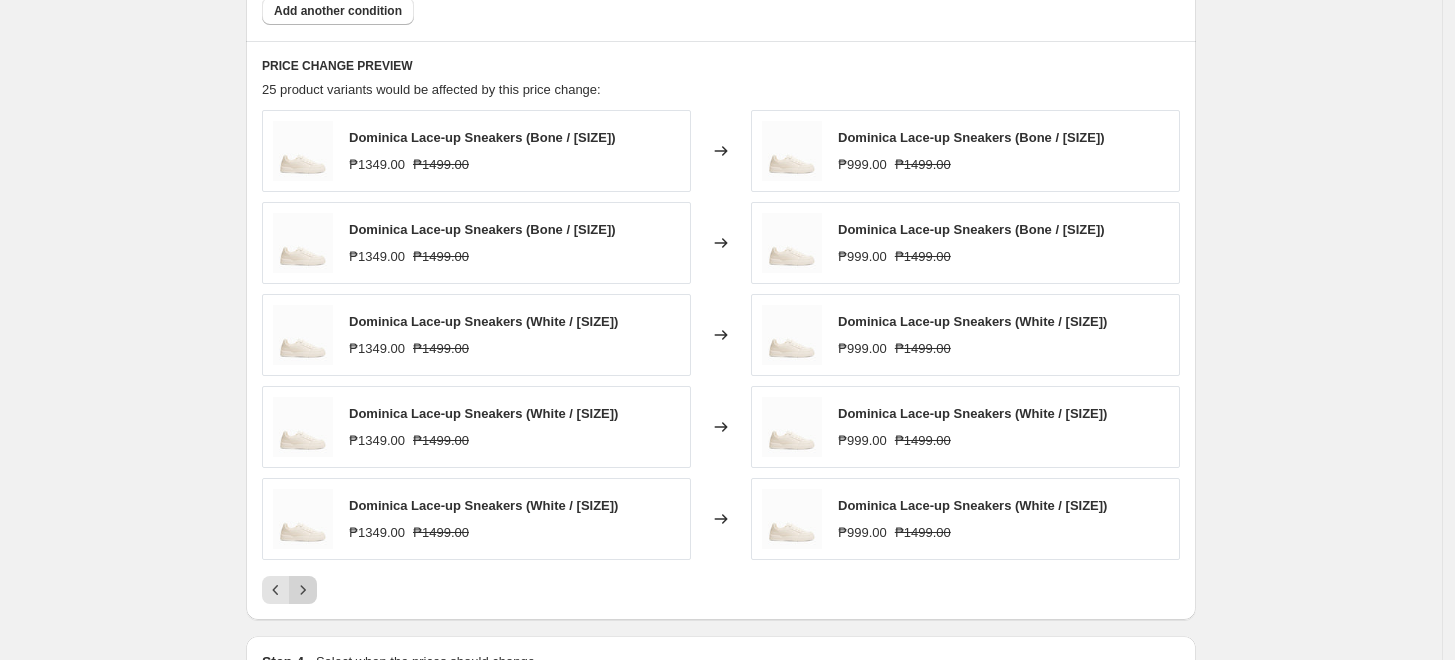 click 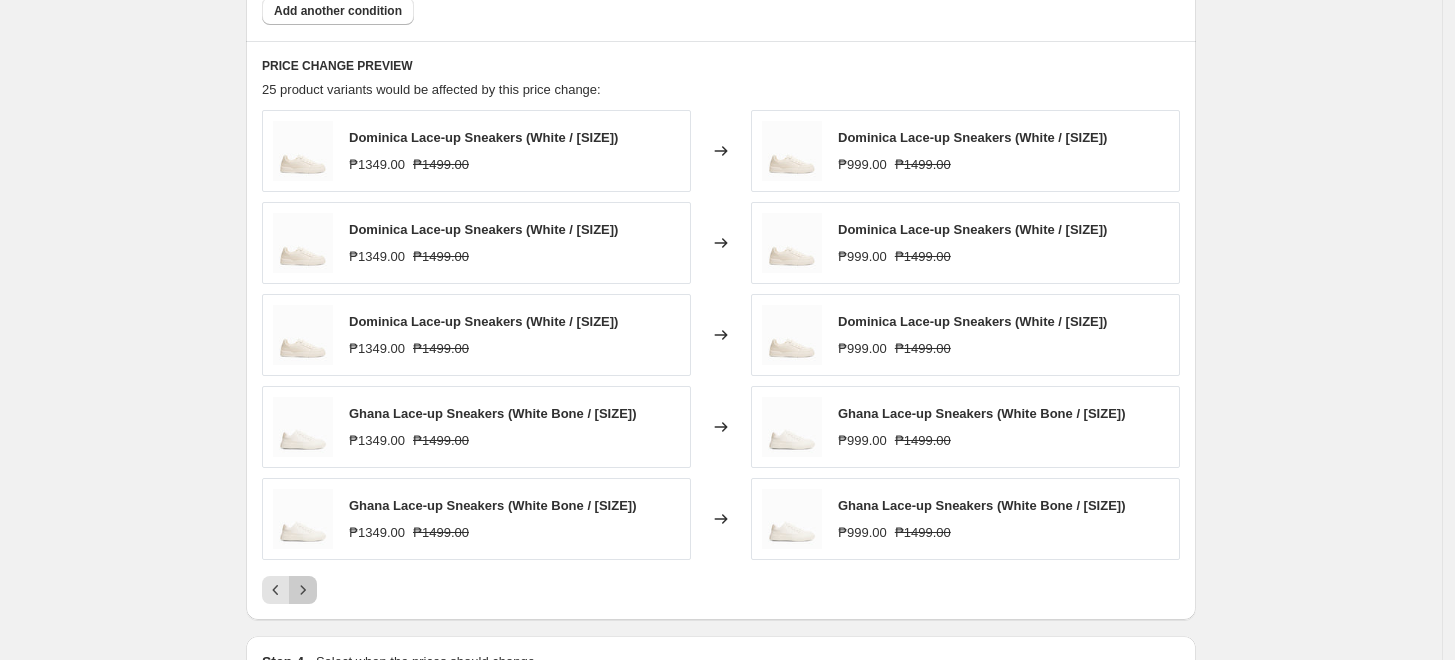 click 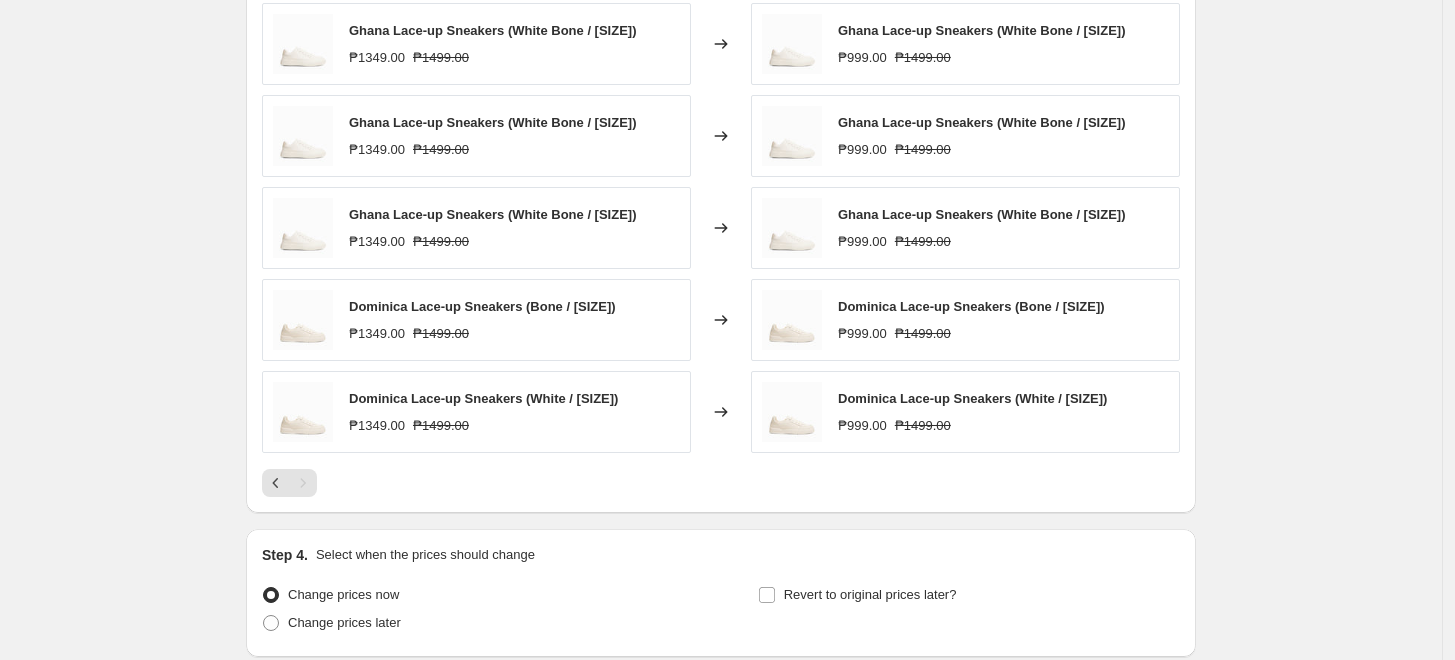 scroll, scrollTop: 1713, scrollLeft: 0, axis: vertical 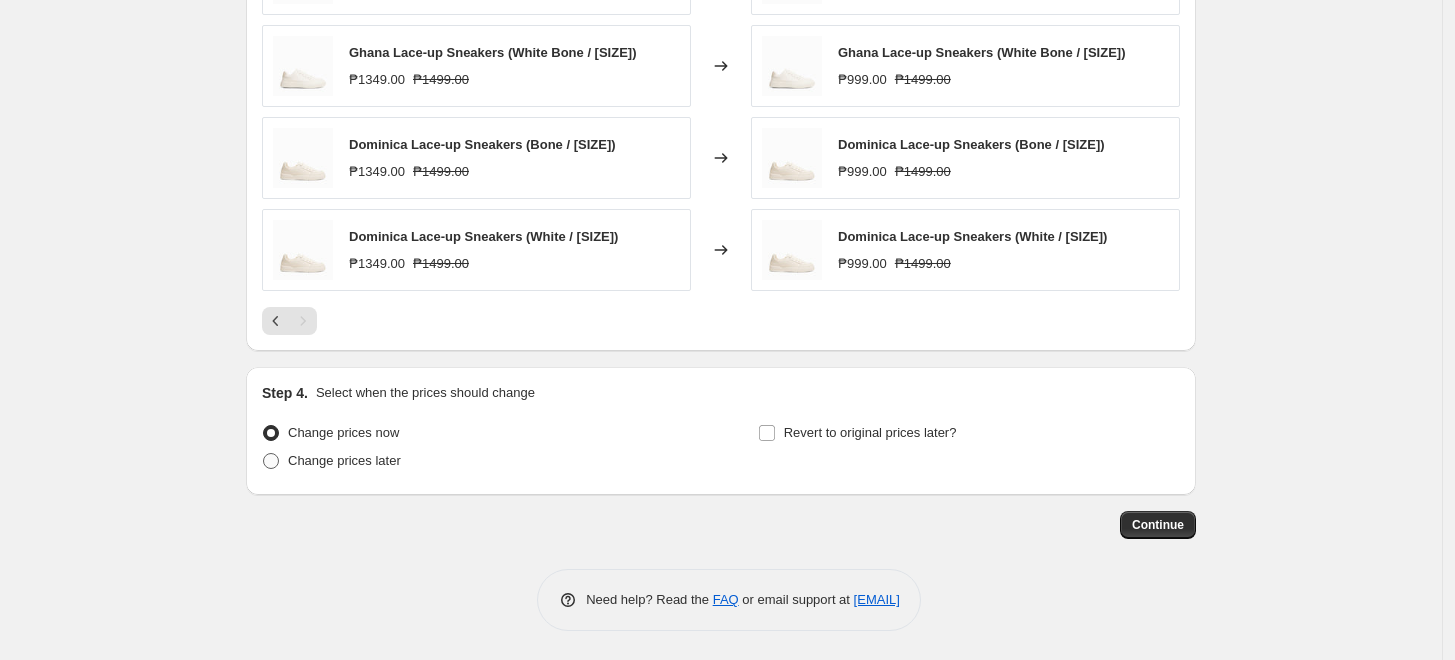 click on "Change prices later" at bounding box center [344, 460] 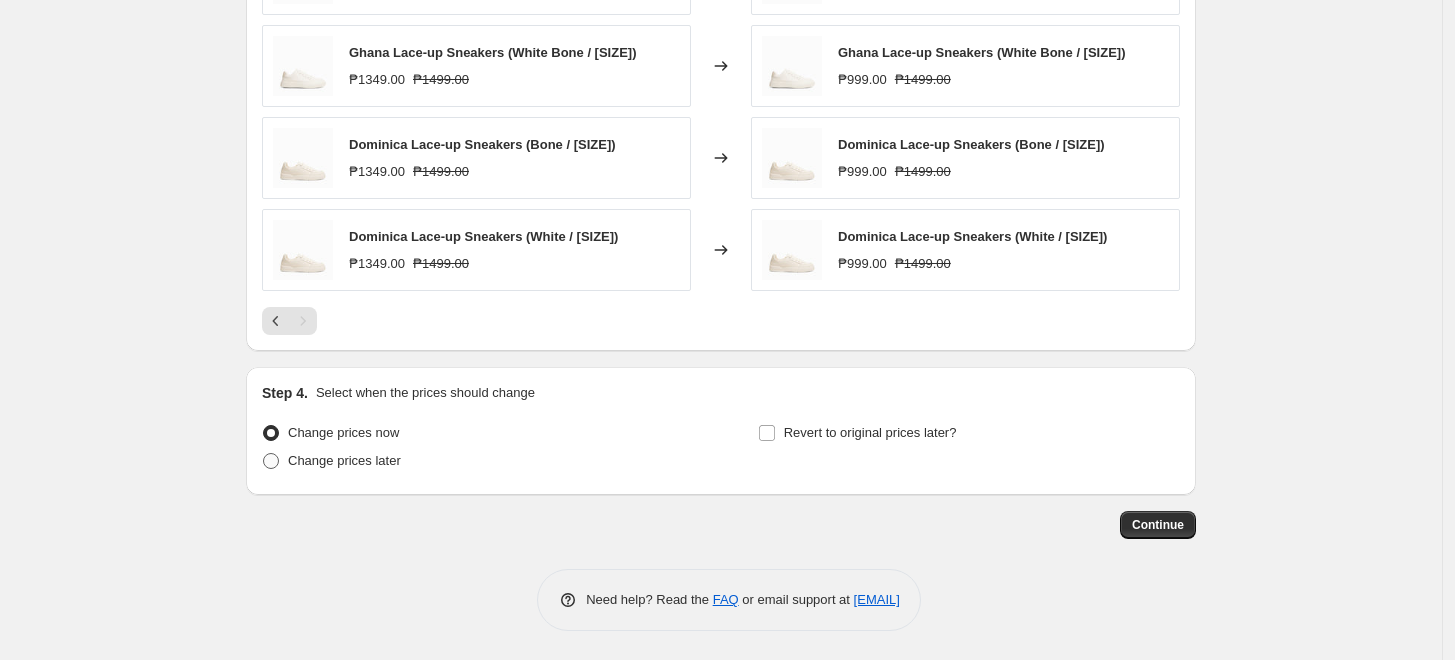 radio on "true" 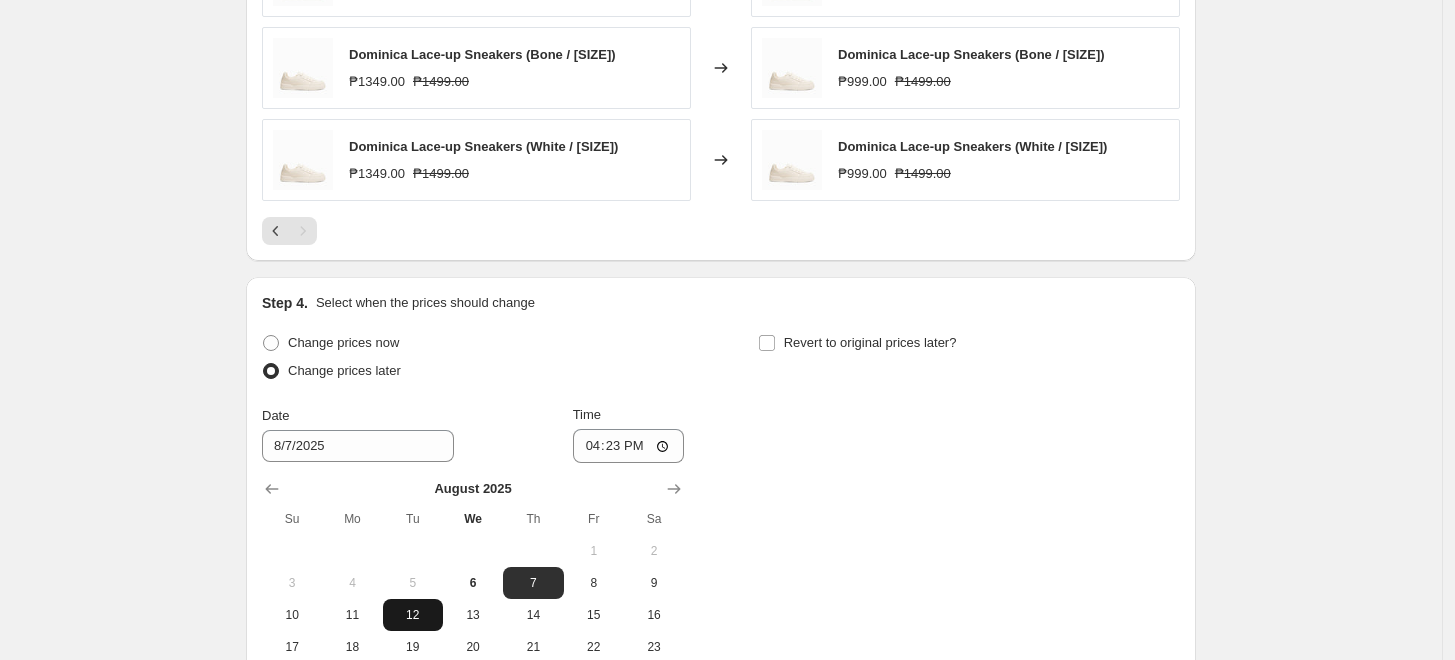 scroll, scrollTop: 1936, scrollLeft: 0, axis: vertical 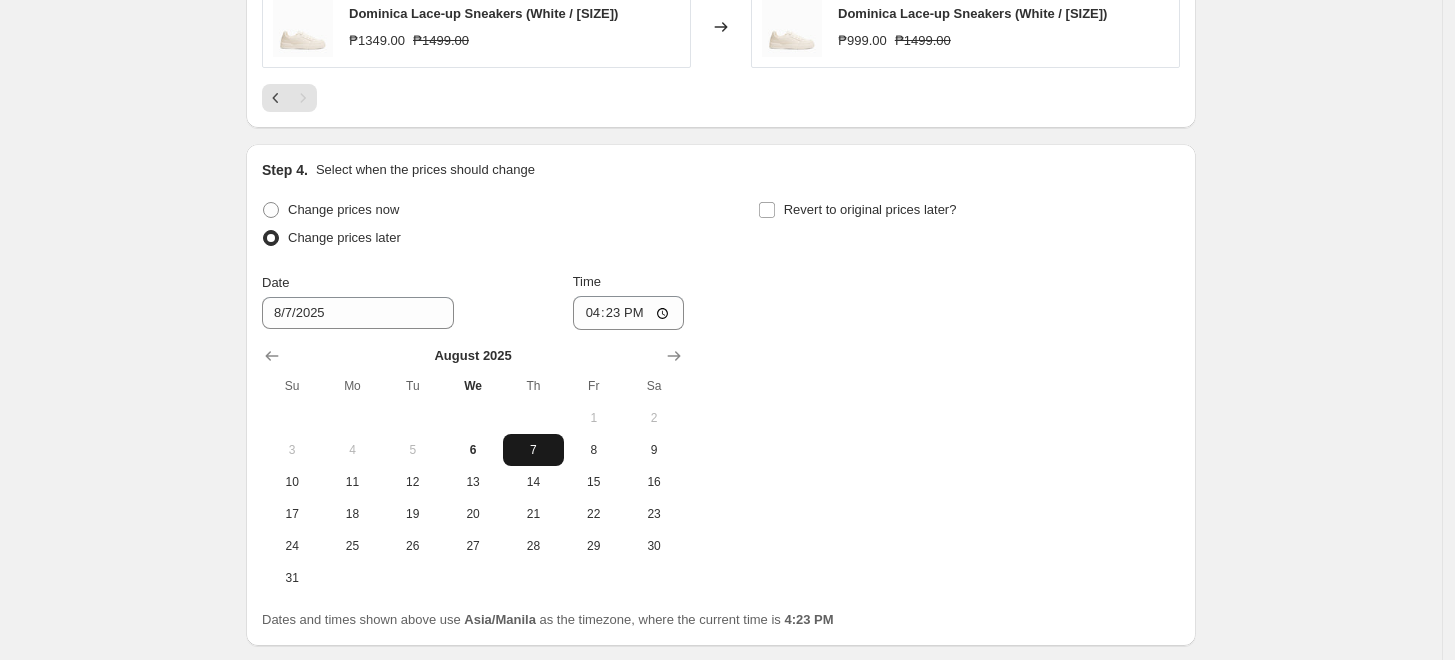 click on "7" at bounding box center (533, 450) 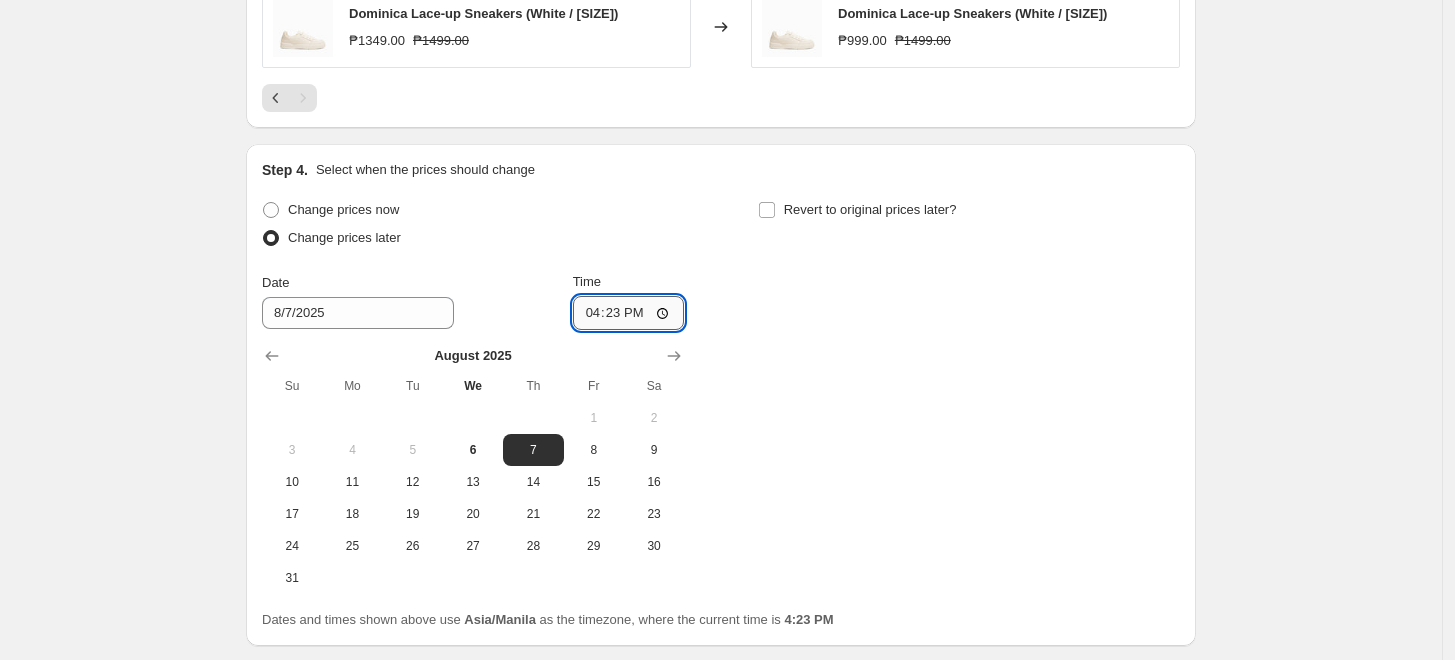 click on "16:23" at bounding box center (629, 313) 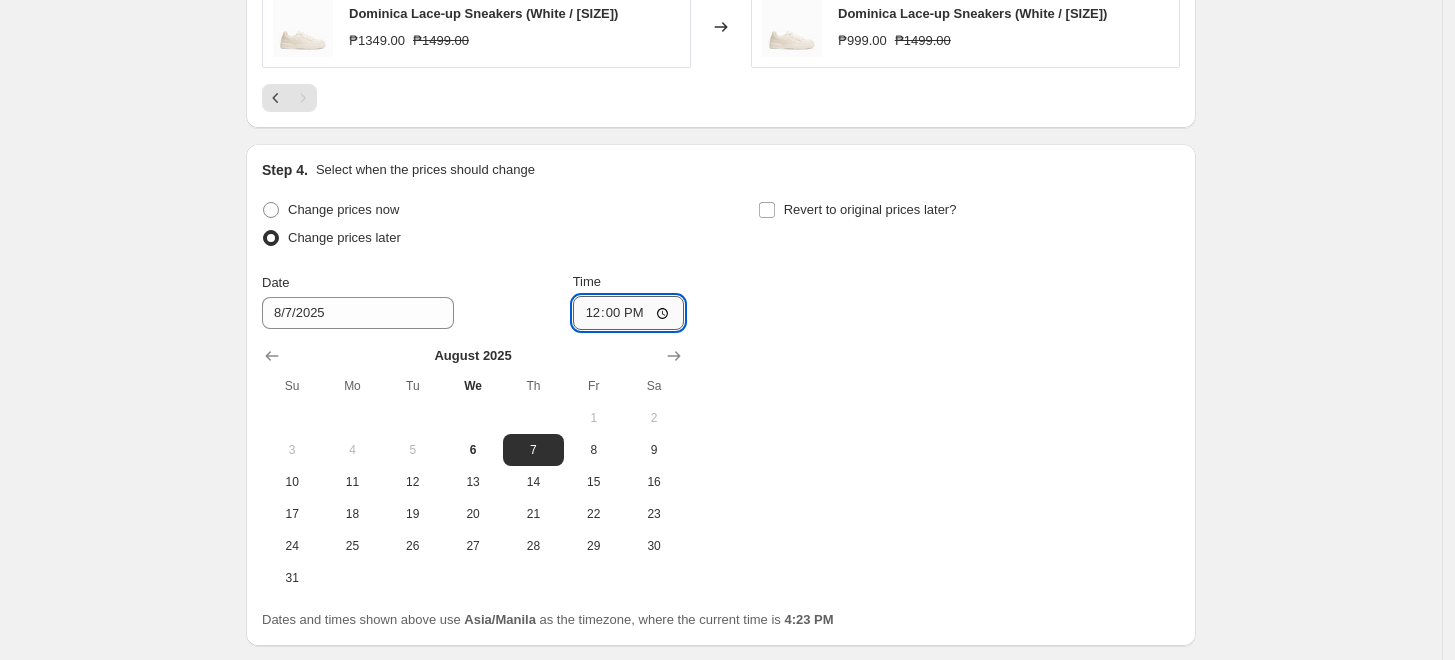 click on "12:00" at bounding box center [629, 313] 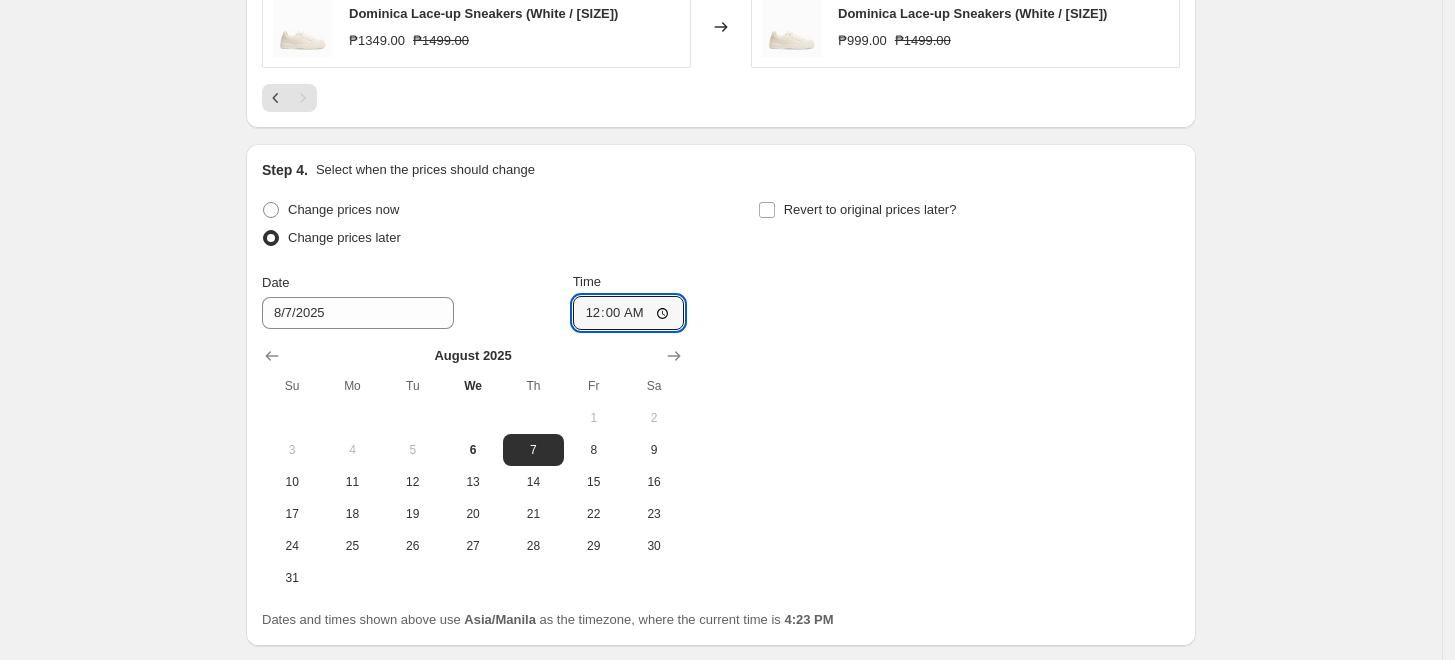 click on "Change prices now Change prices later Date 8/7/2025 Time 00:00 August   2025 Su Mo Tu We Th Fr Sa 1 2 3 4 5 6 7 8 9 10 11 12 13 14 15 16 17 18 19 20 21 22 23 24 25 26 27 28 29 30 31 Revert to original prices later?" at bounding box center [721, 395] 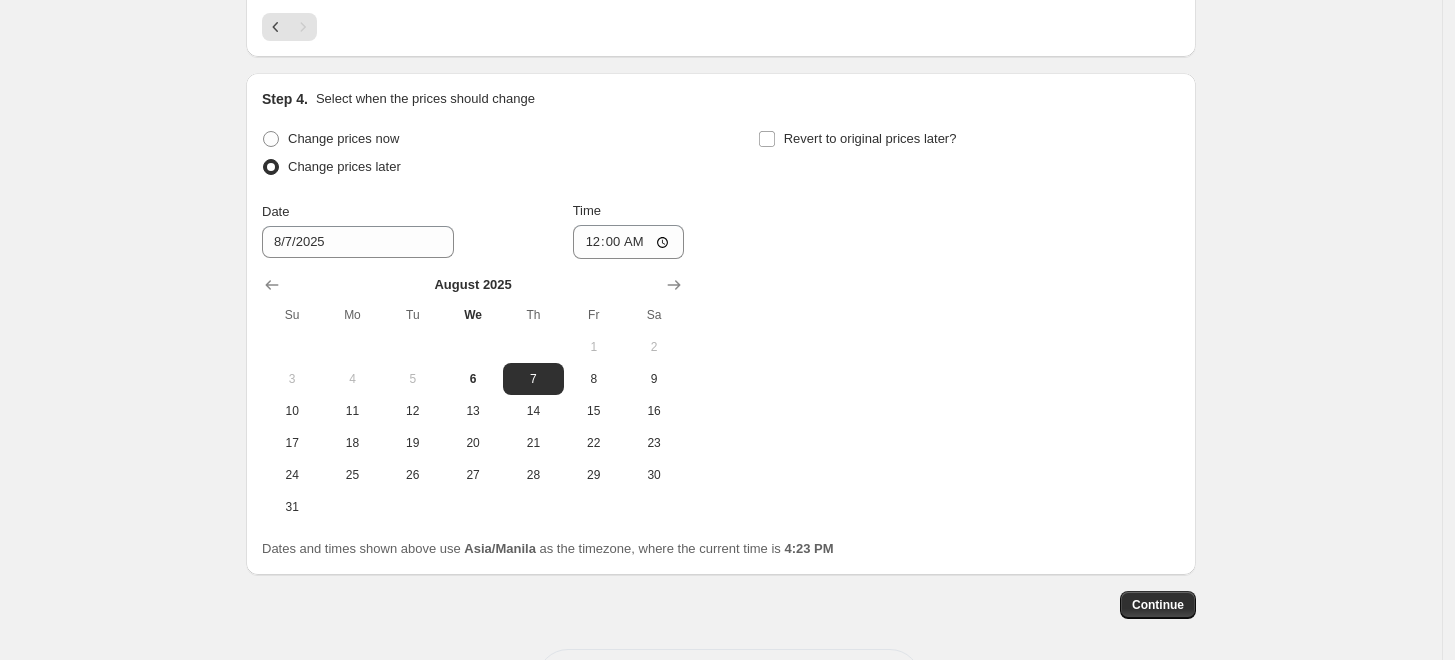 scroll, scrollTop: 2088, scrollLeft: 0, axis: vertical 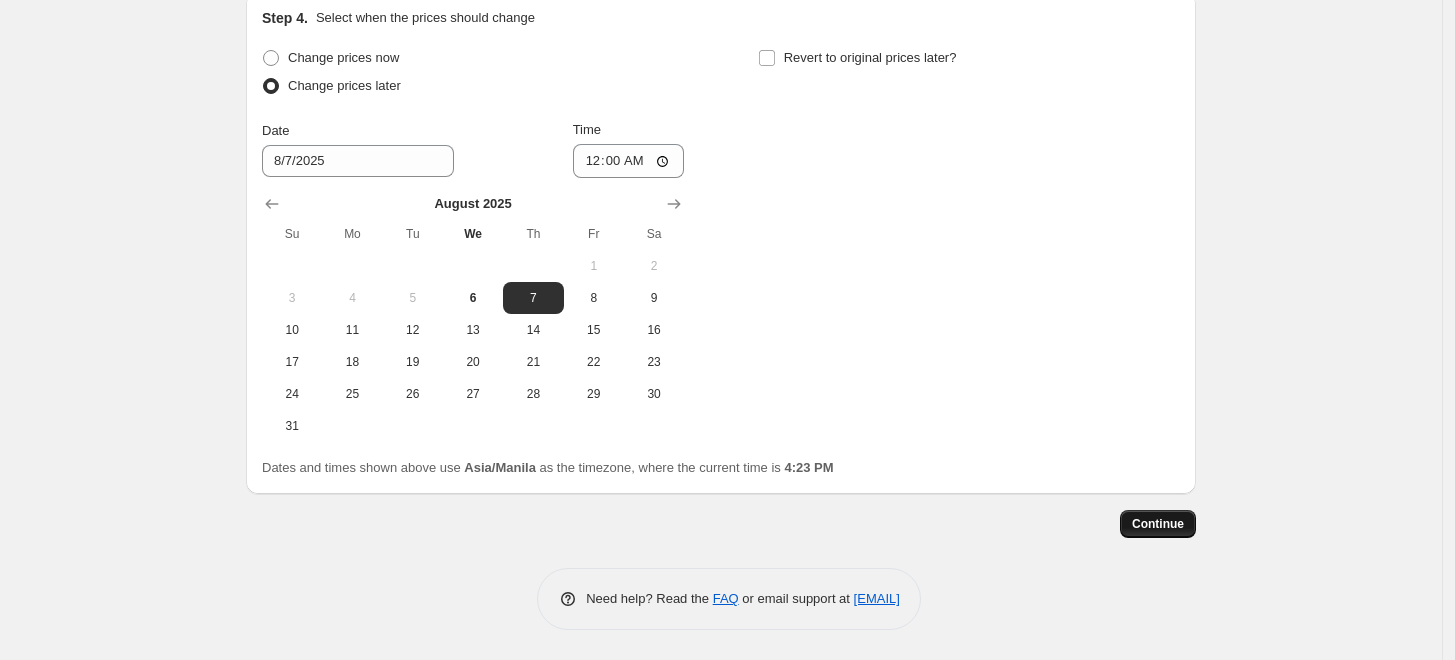 click on "Continue" at bounding box center [1158, 524] 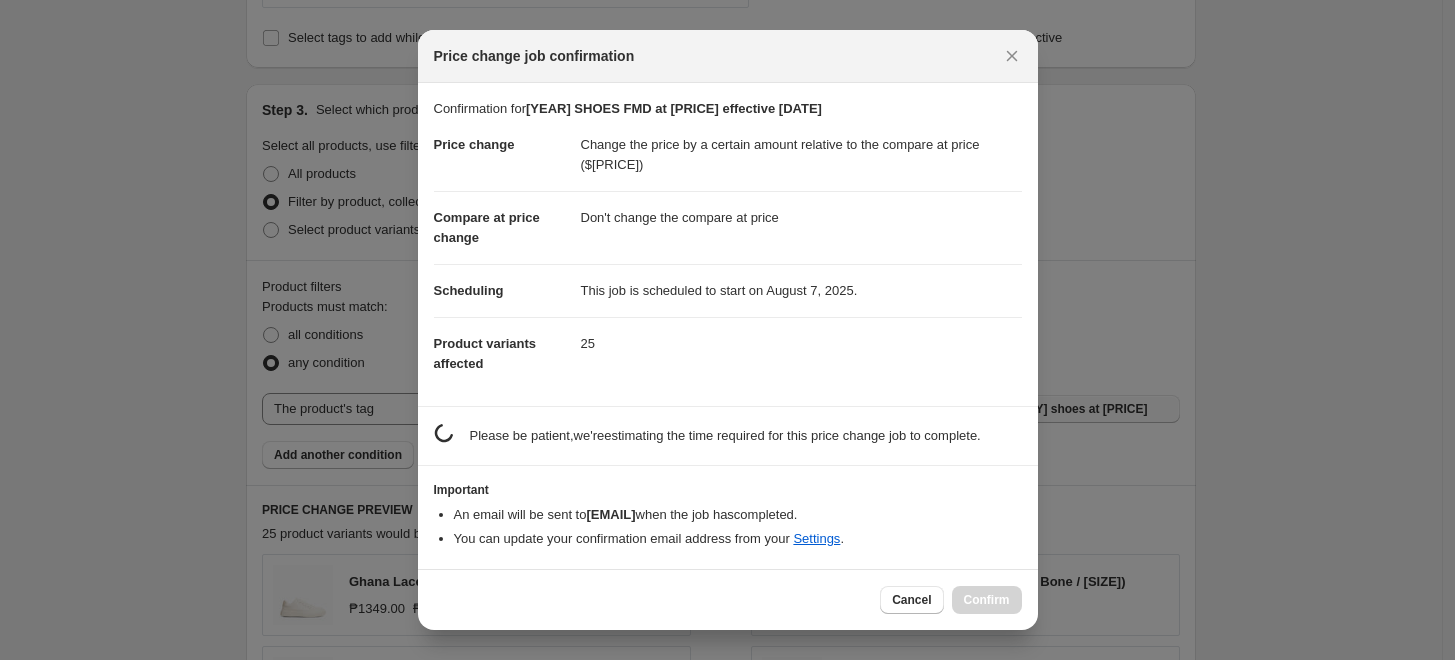 scroll, scrollTop: 2088, scrollLeft: 0, axis: vertical 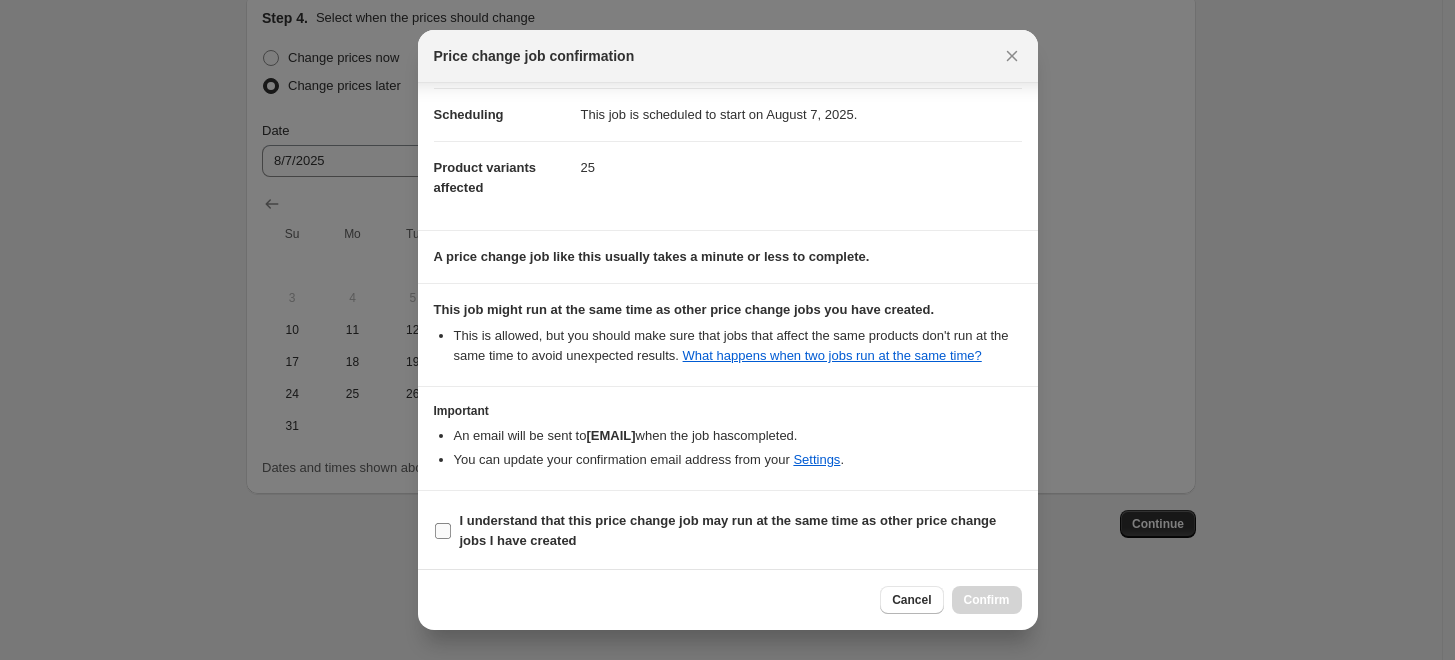 click on "I understand that this price change job may run at the same time as other price change jobs I have created" at bounding box center [443, 531] 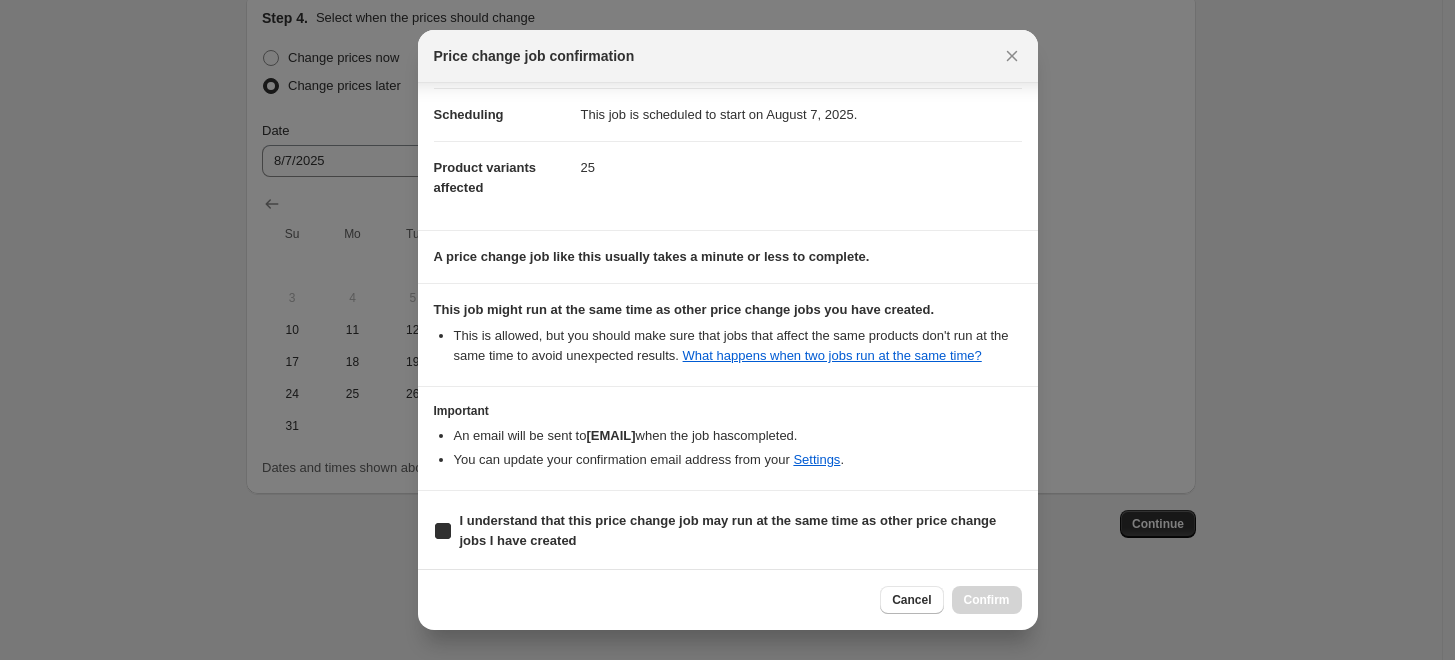 checkbox on "true" 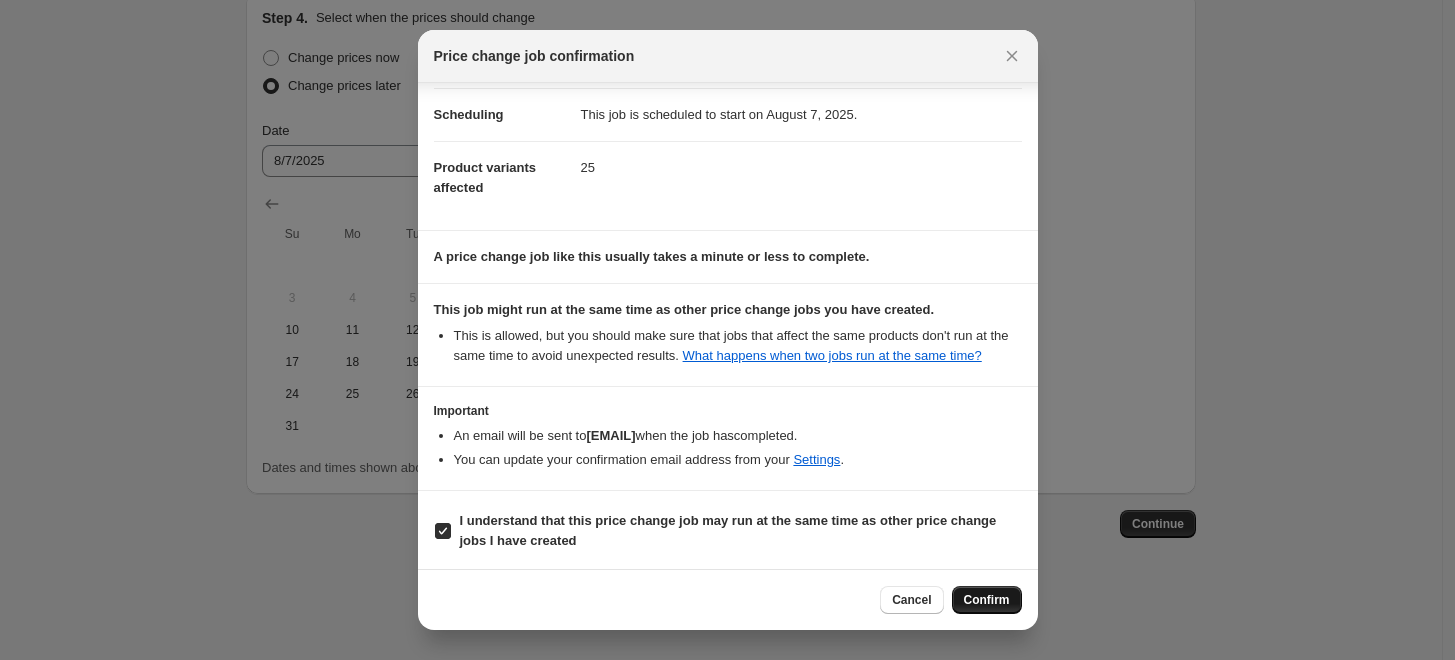 click on "Confirm" at bounding box center [987, 600] 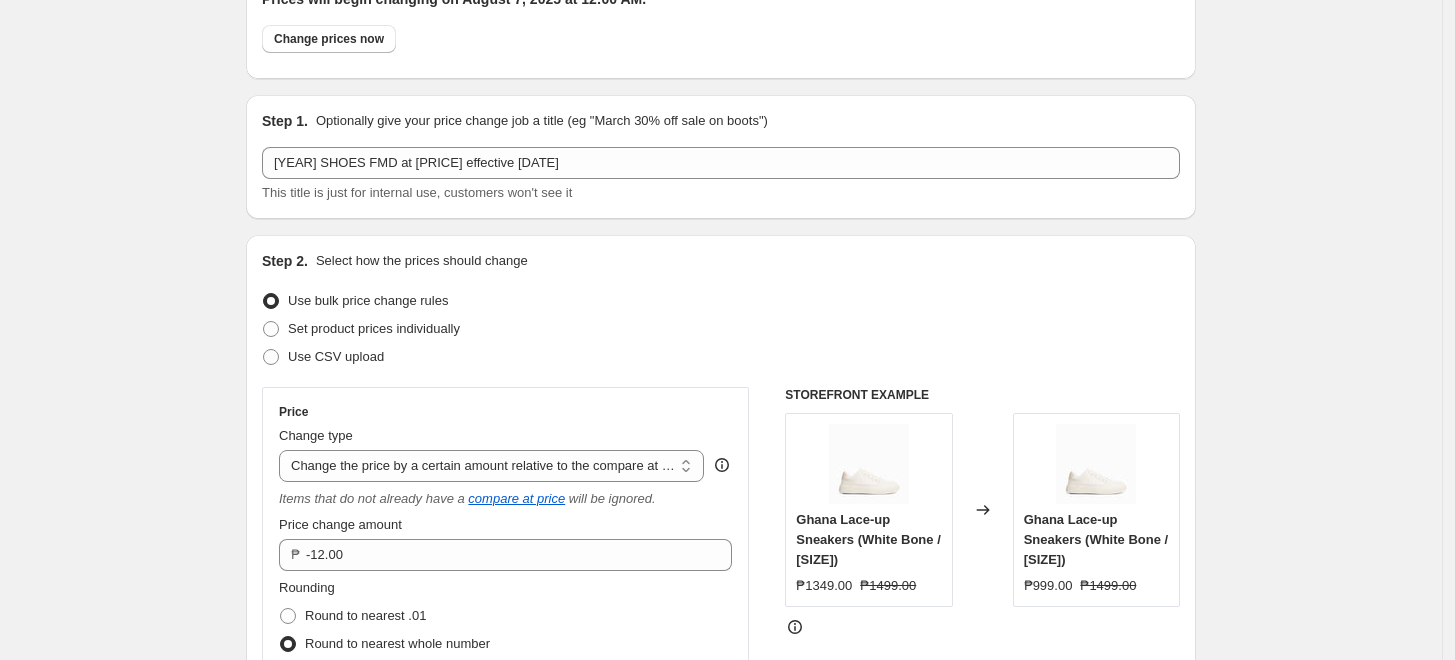 scroll, scrollTop: 0, scrollLeft: 0, axis: both 